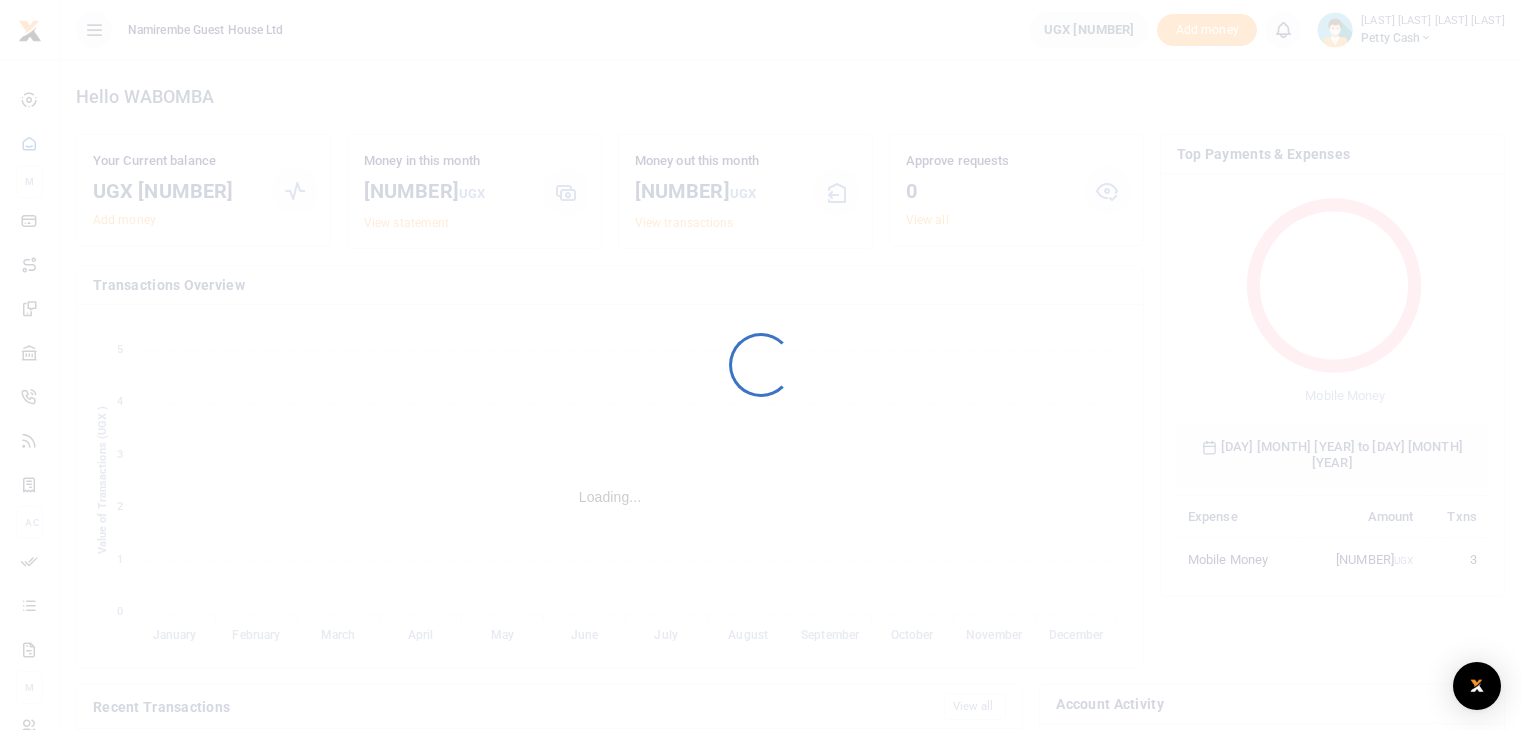 scroll, scrollTop: 0, scrollLeft: 0, axis: both 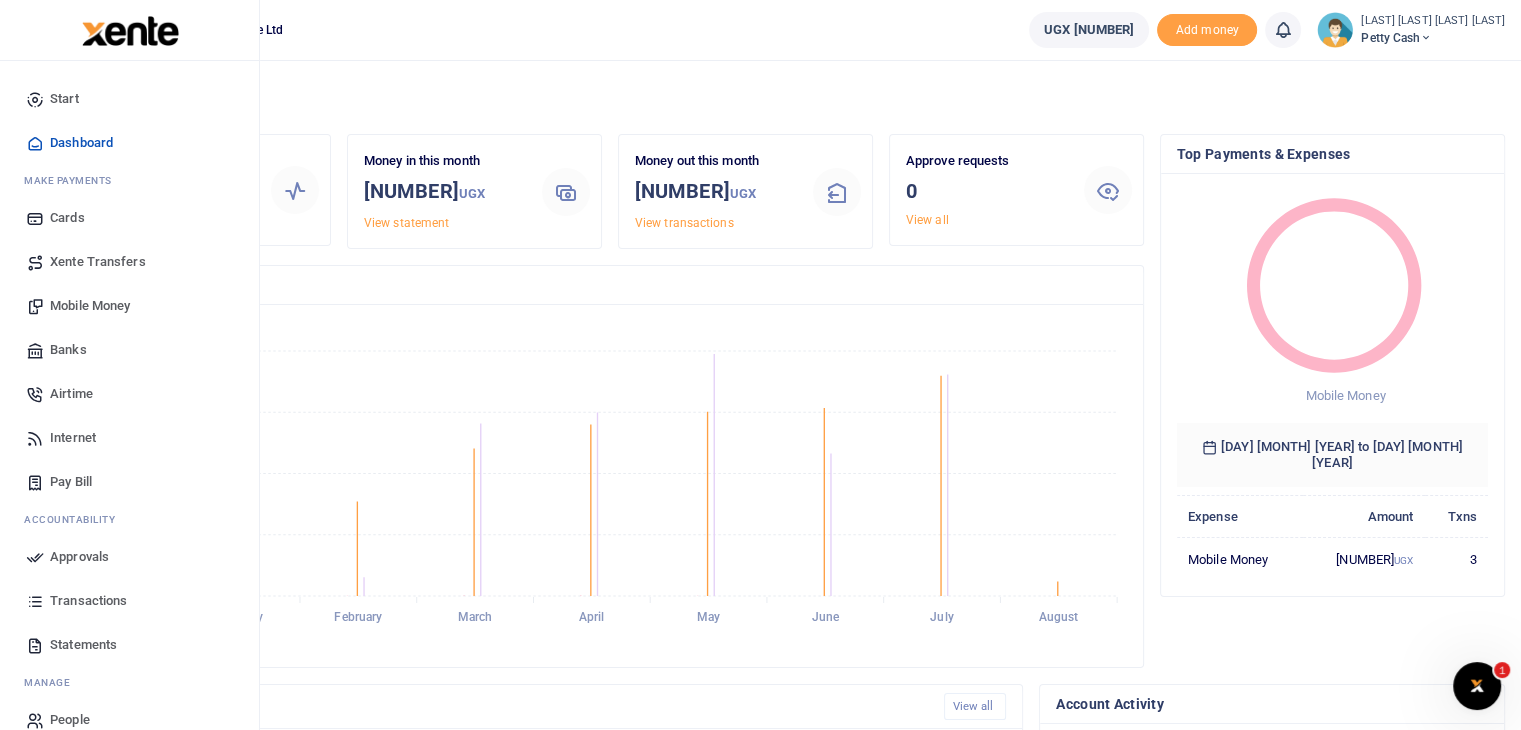 click on "Mobile Money" at bounding box center [90, 306] 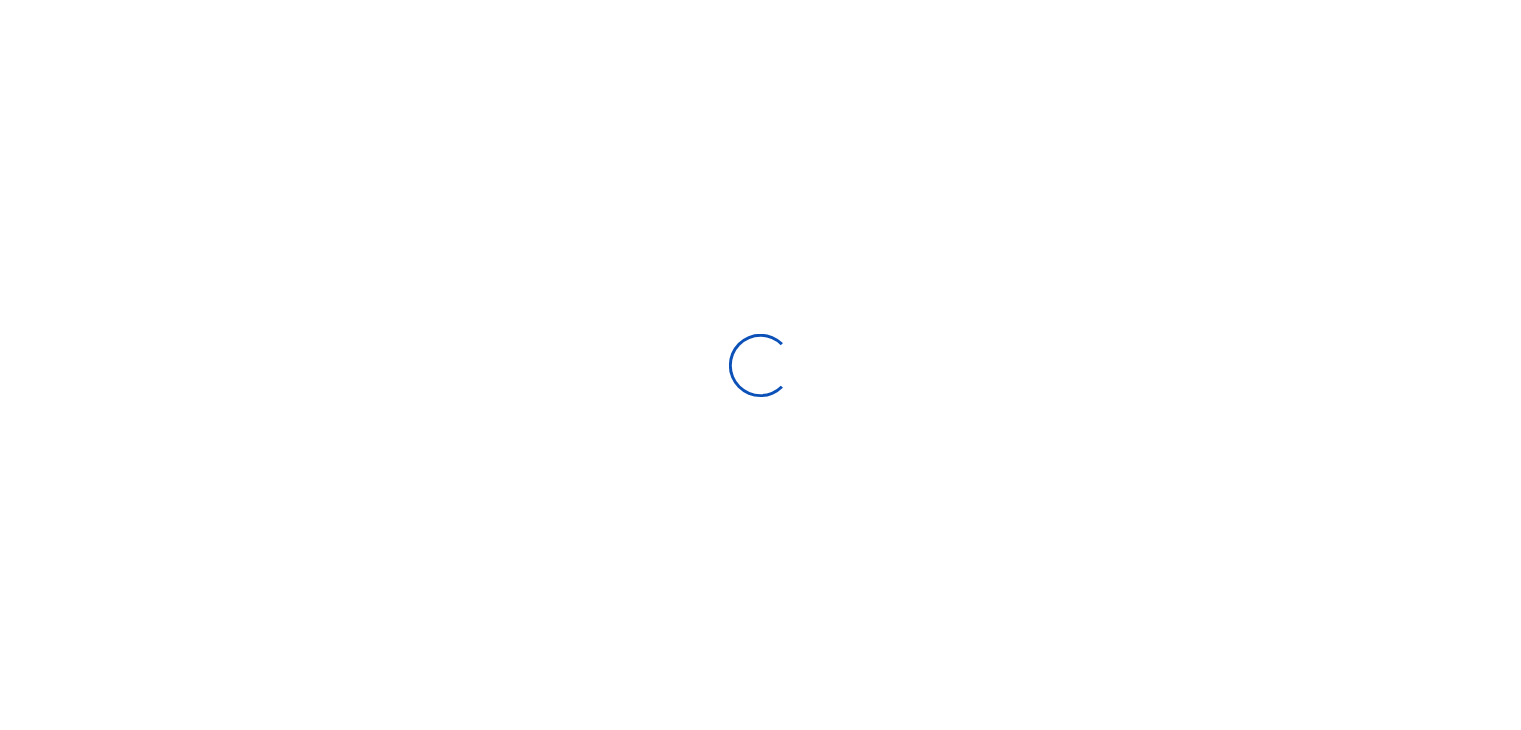 scroll, scrollTop: 0, scrollLeft: 0, axis: both 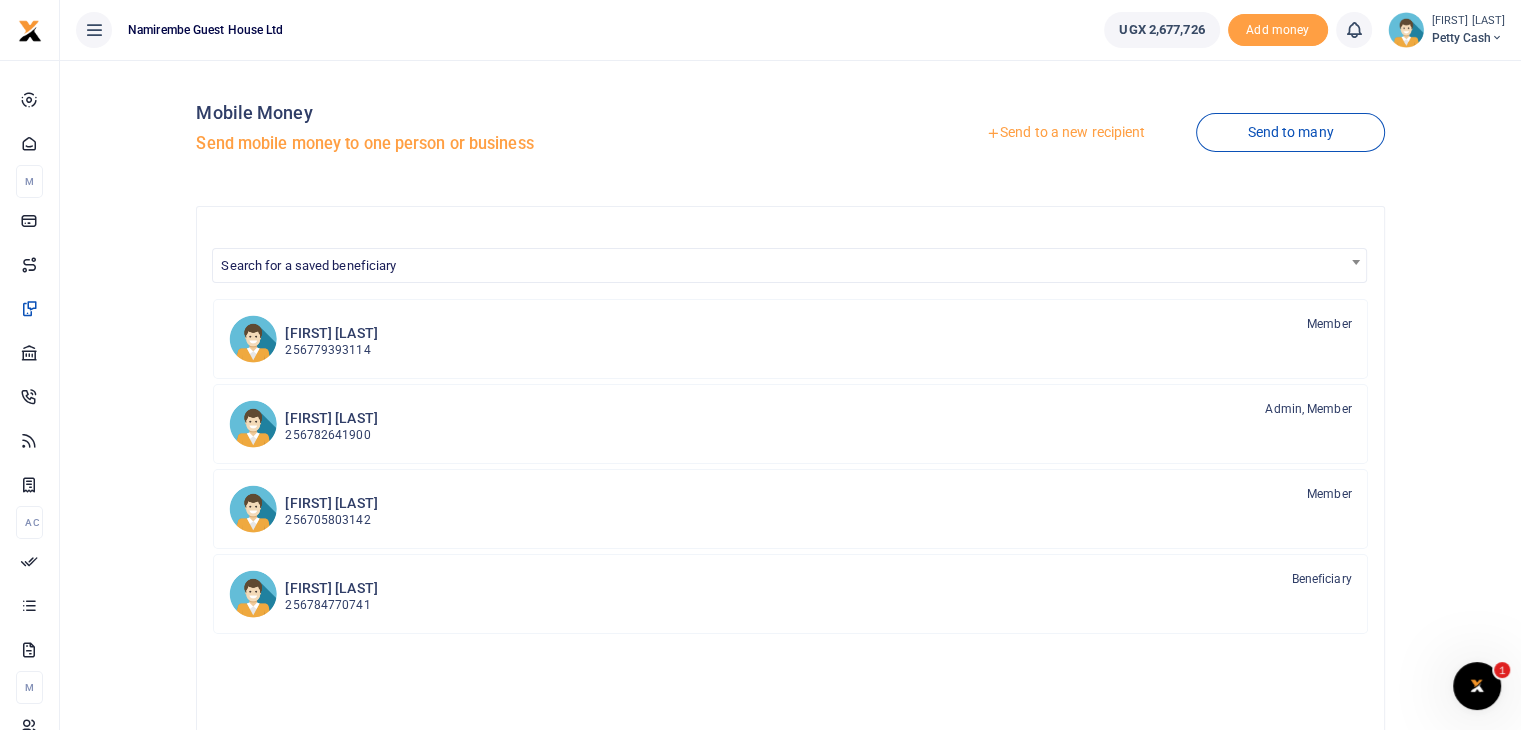 click on "Send to a new recipient" at bounding box center [1065, 133] 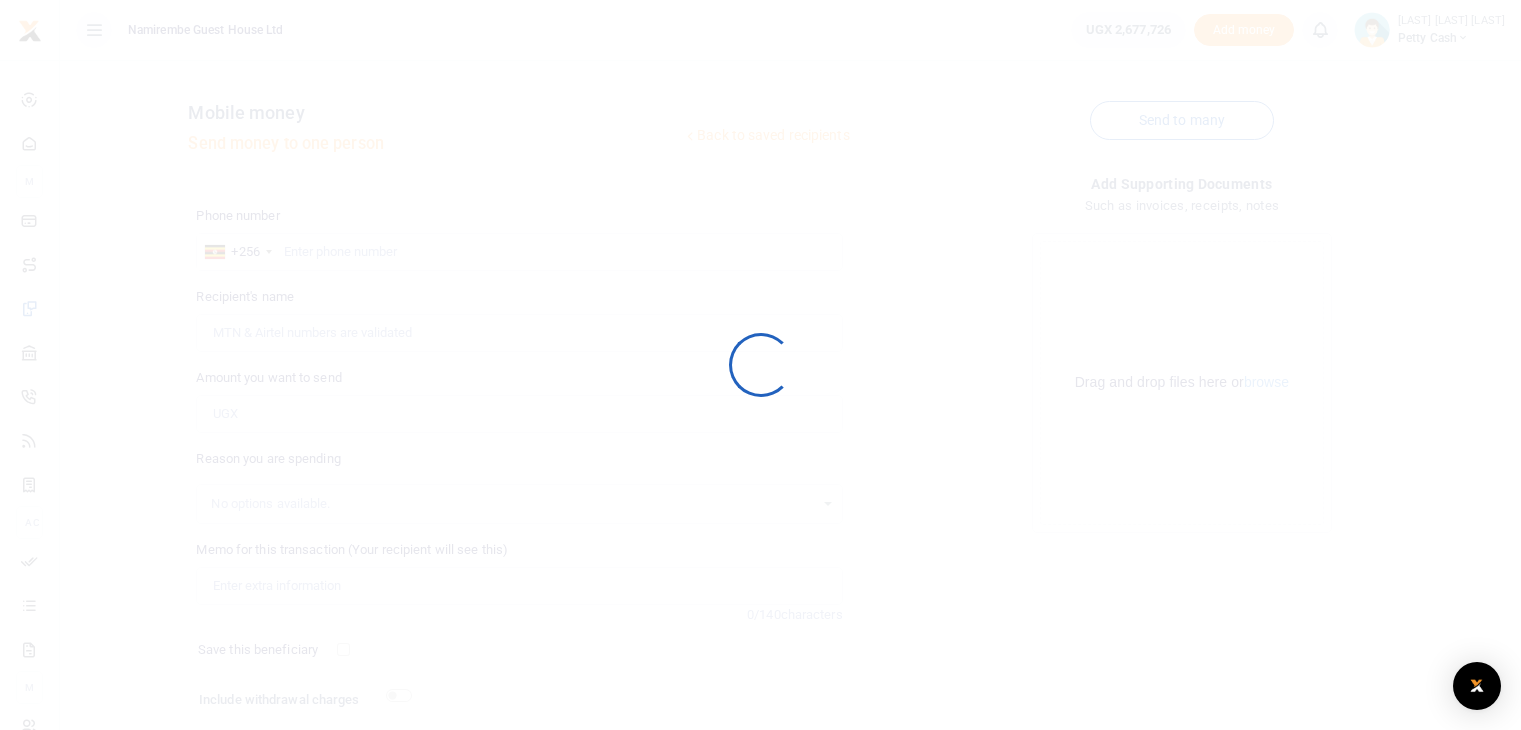 scroll, scrollTop: 0, scrollLeft: 0, axis: both 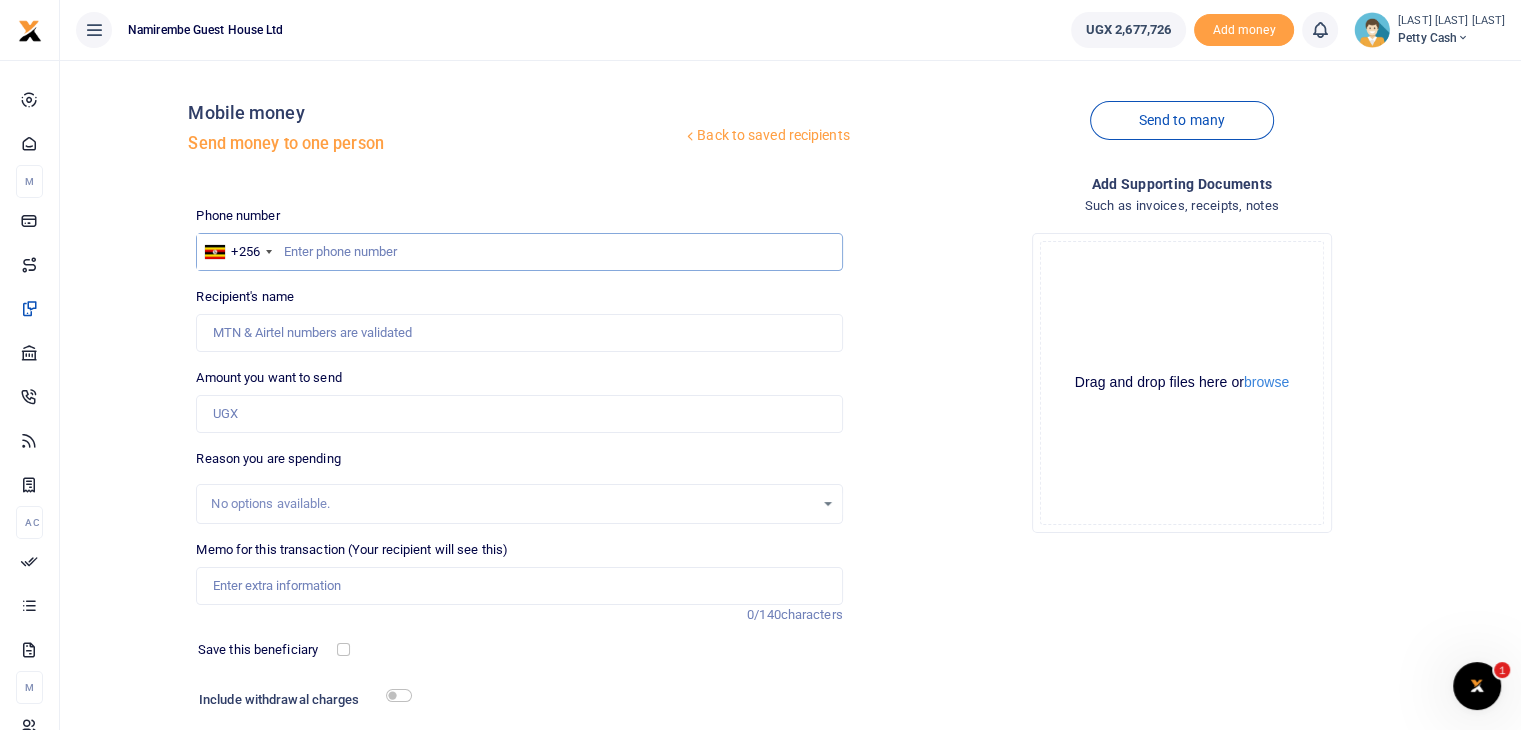 click at bounding box center [519, 252] 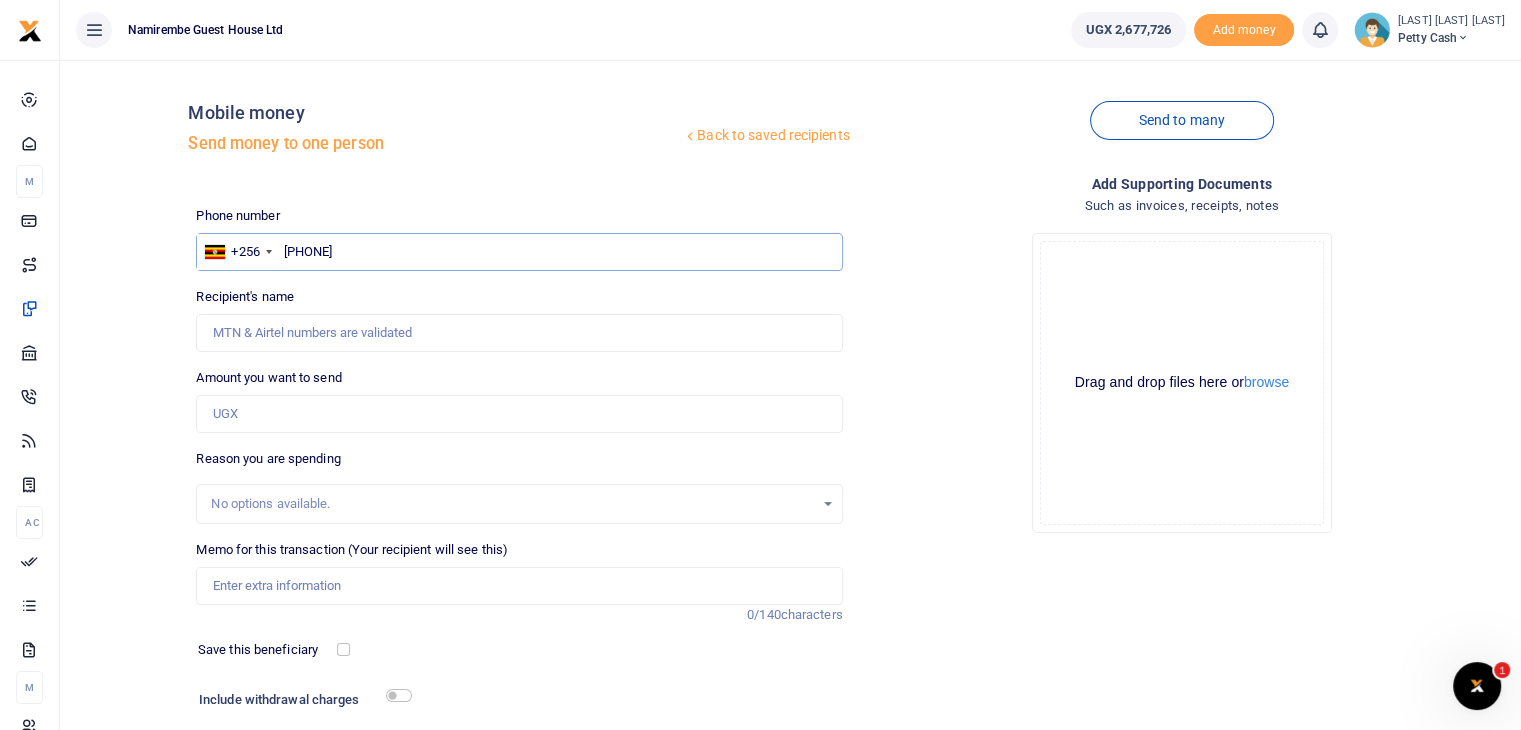 type on "753309300" 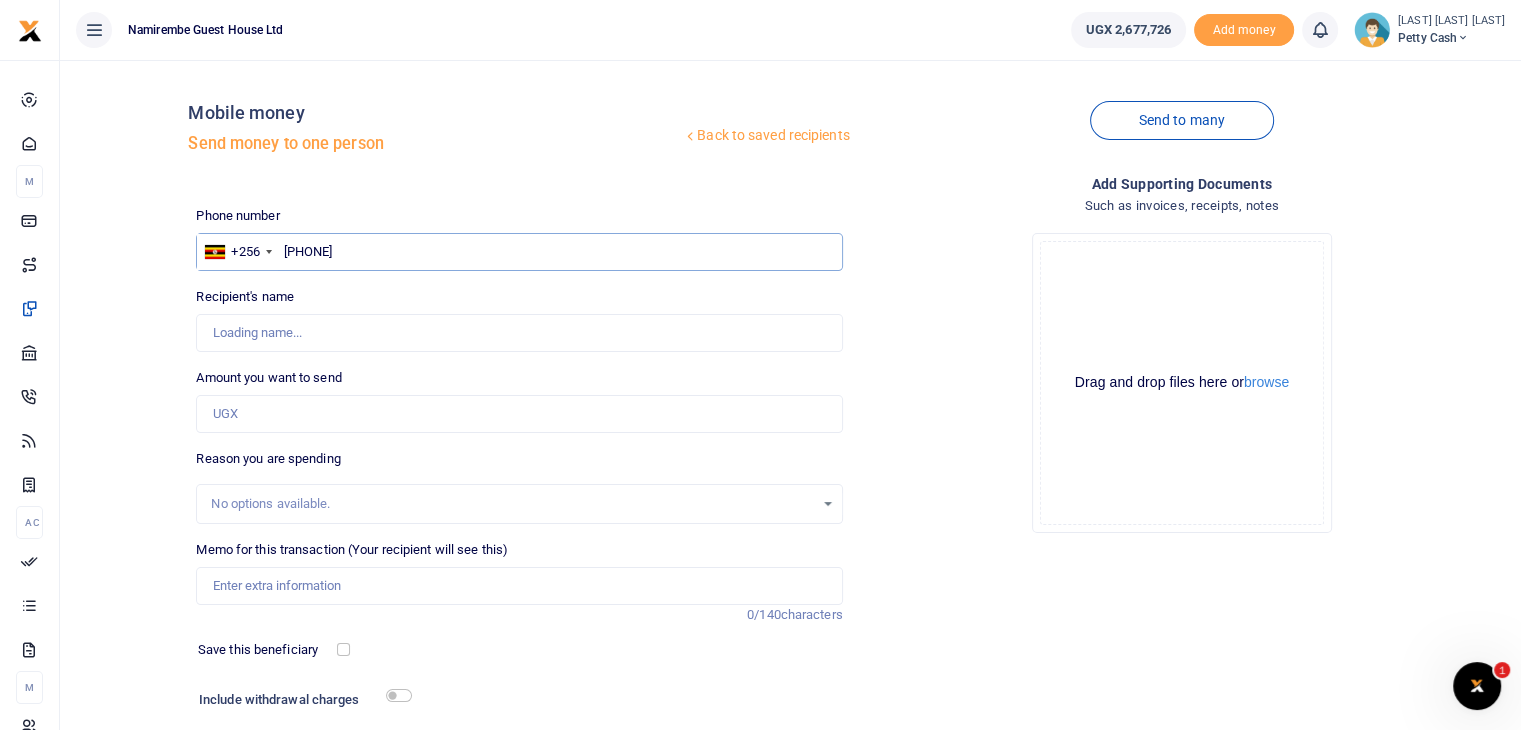 type on "William Okurut" 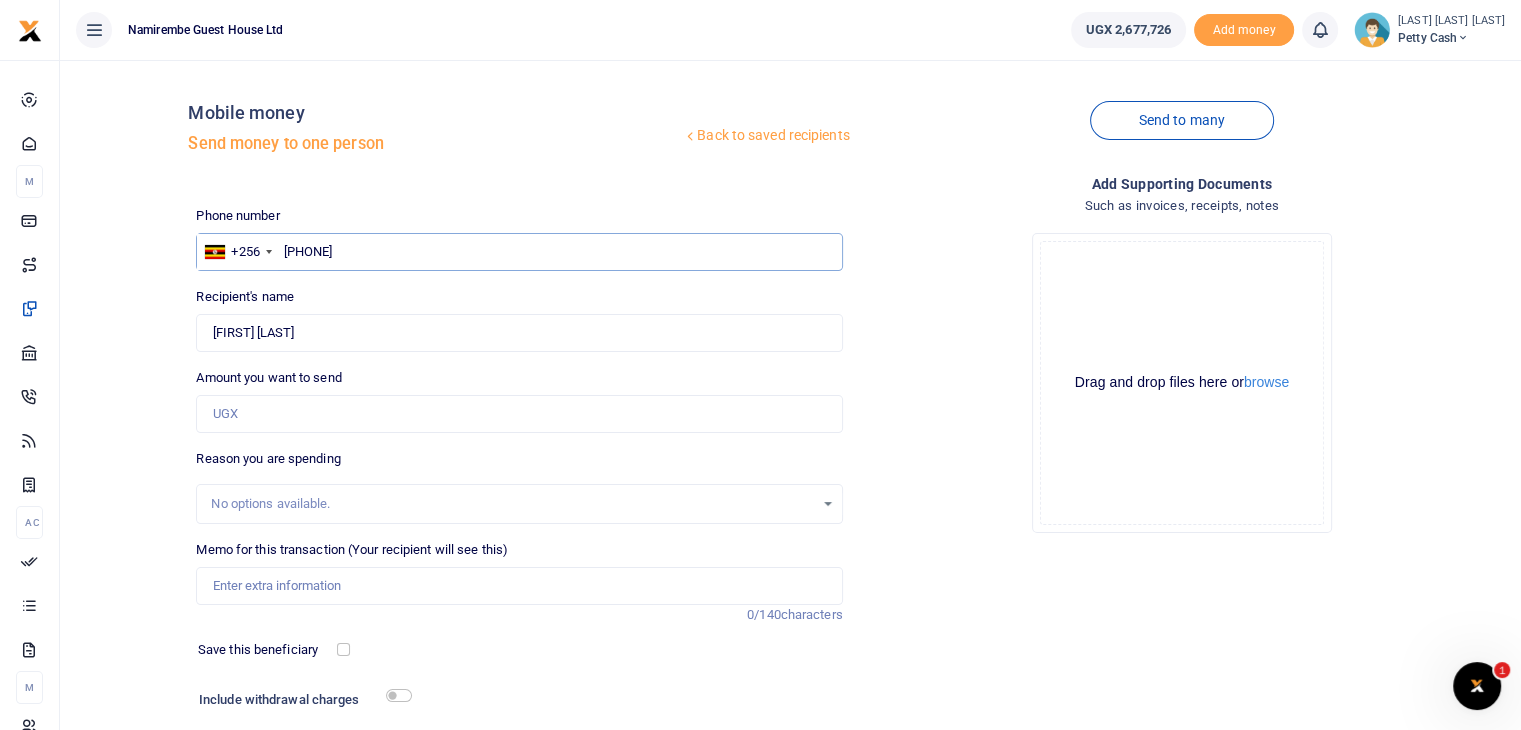 type on "753309300" 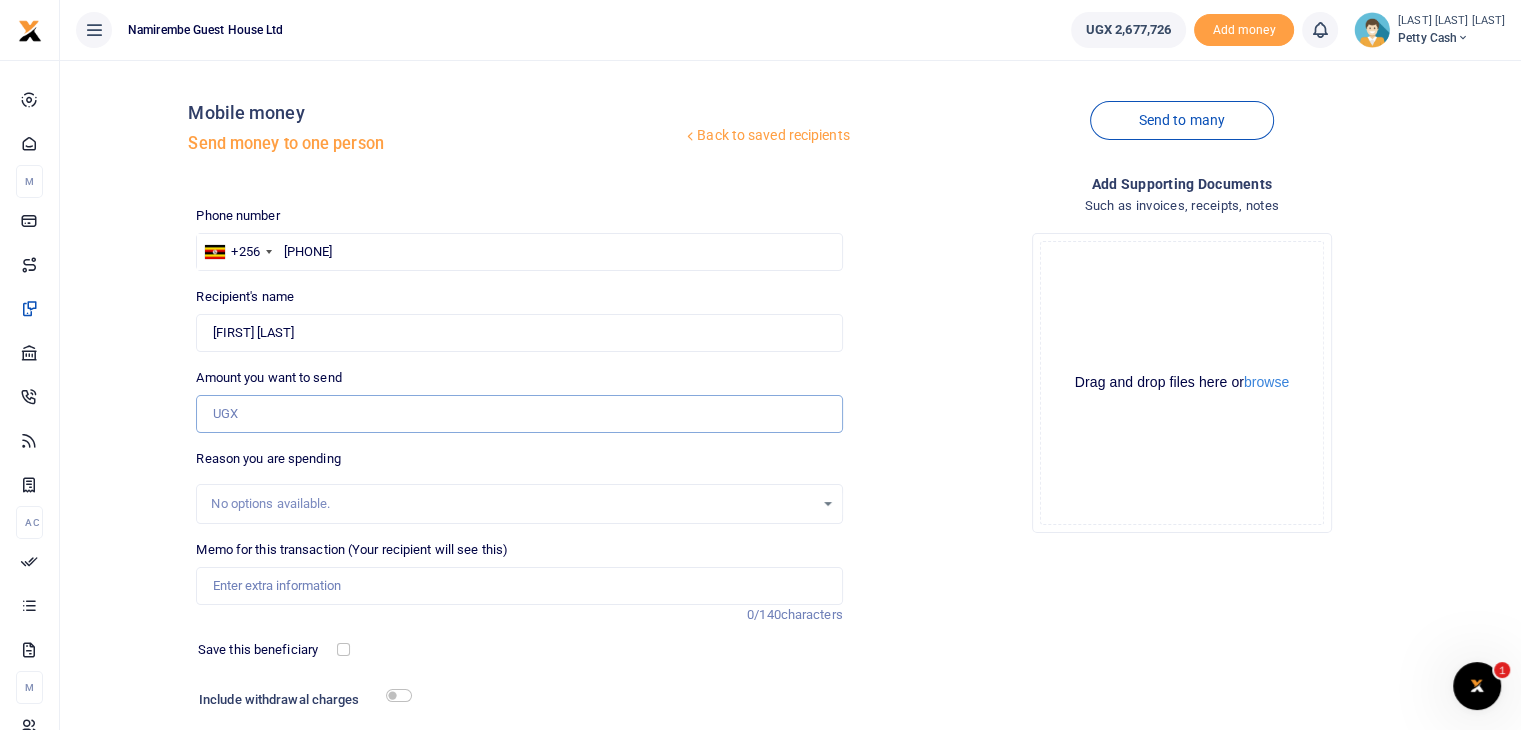 click on "Amount you want to send" at bounding box center [519, 414] 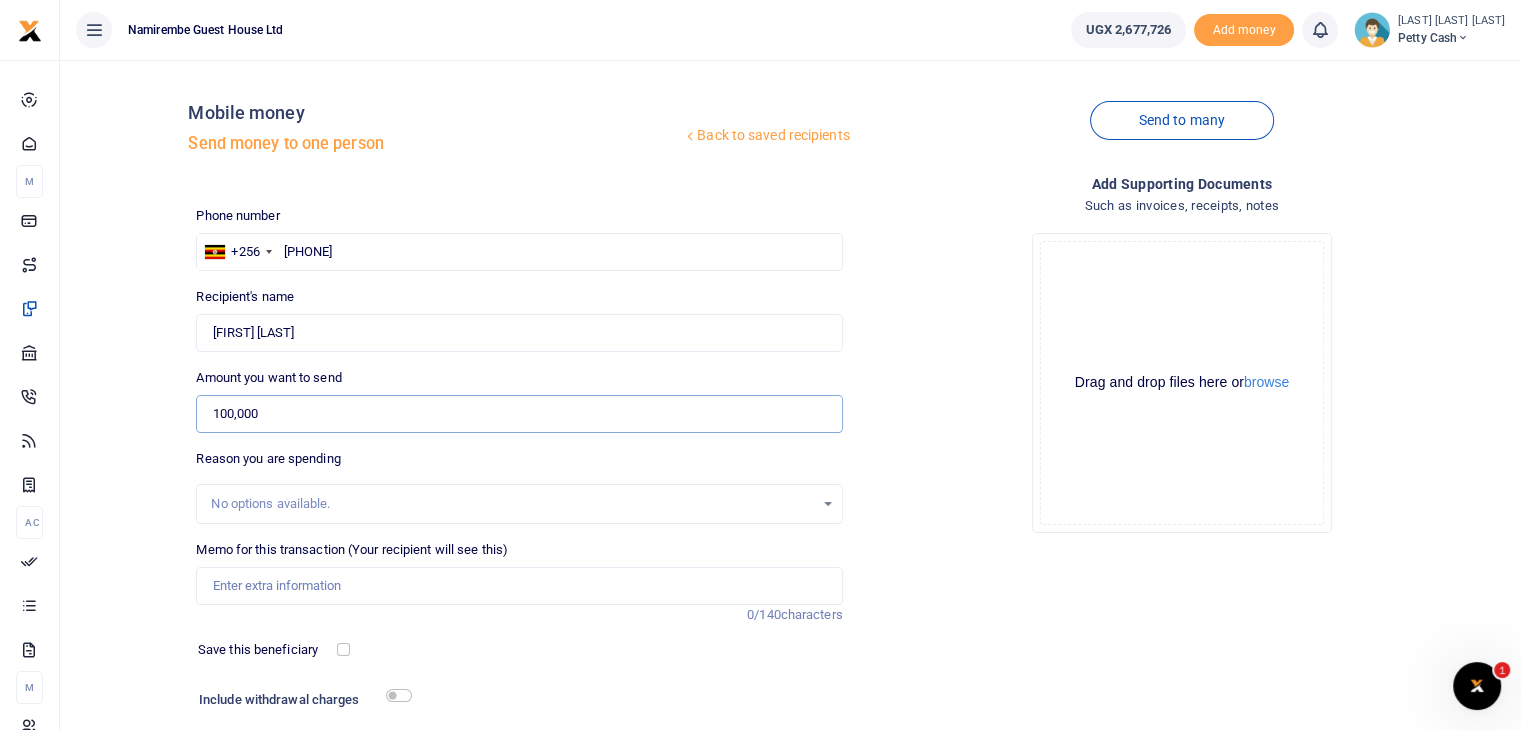 type on "100,000" 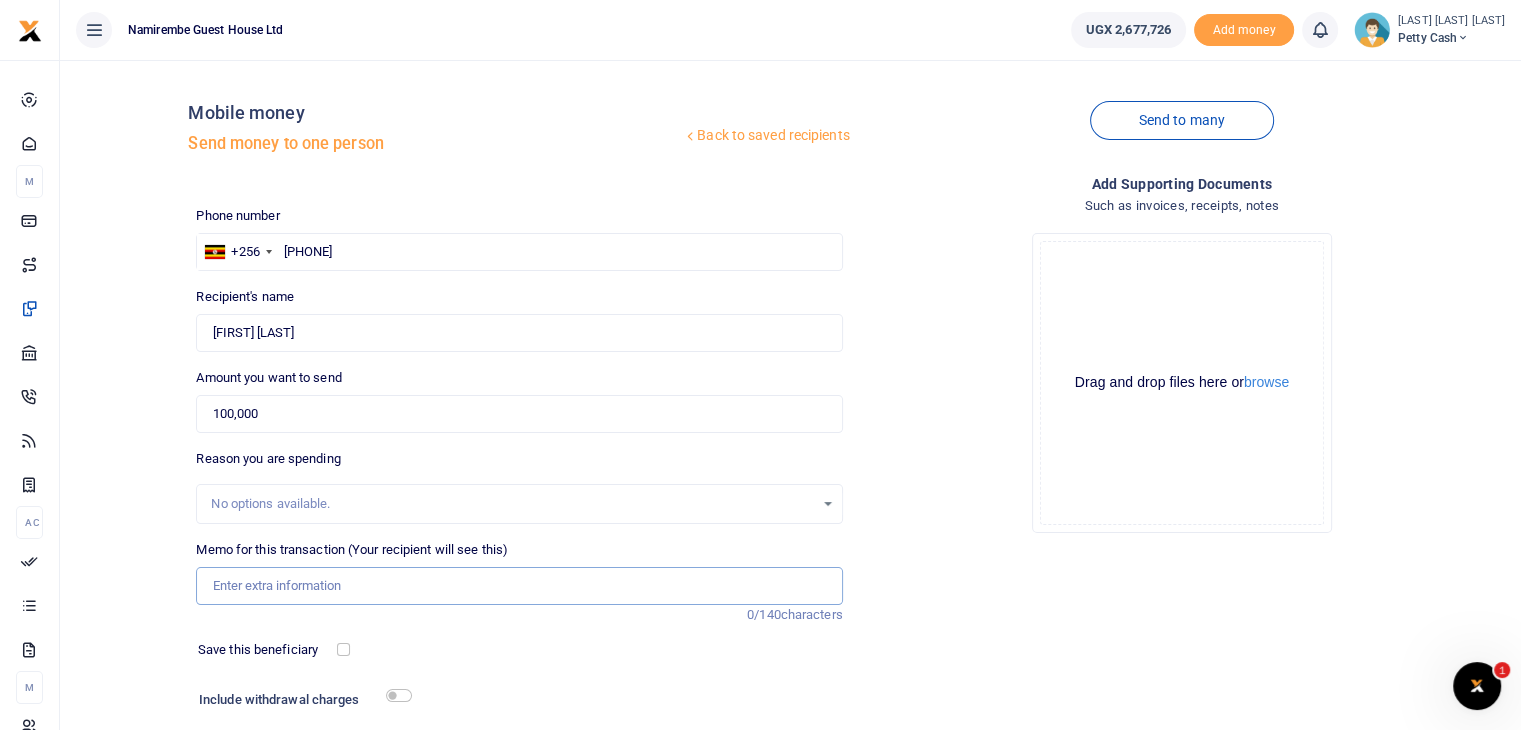 click on "Memo for this transaction (Your recipient will see this)" at bounding box center (519, 586) 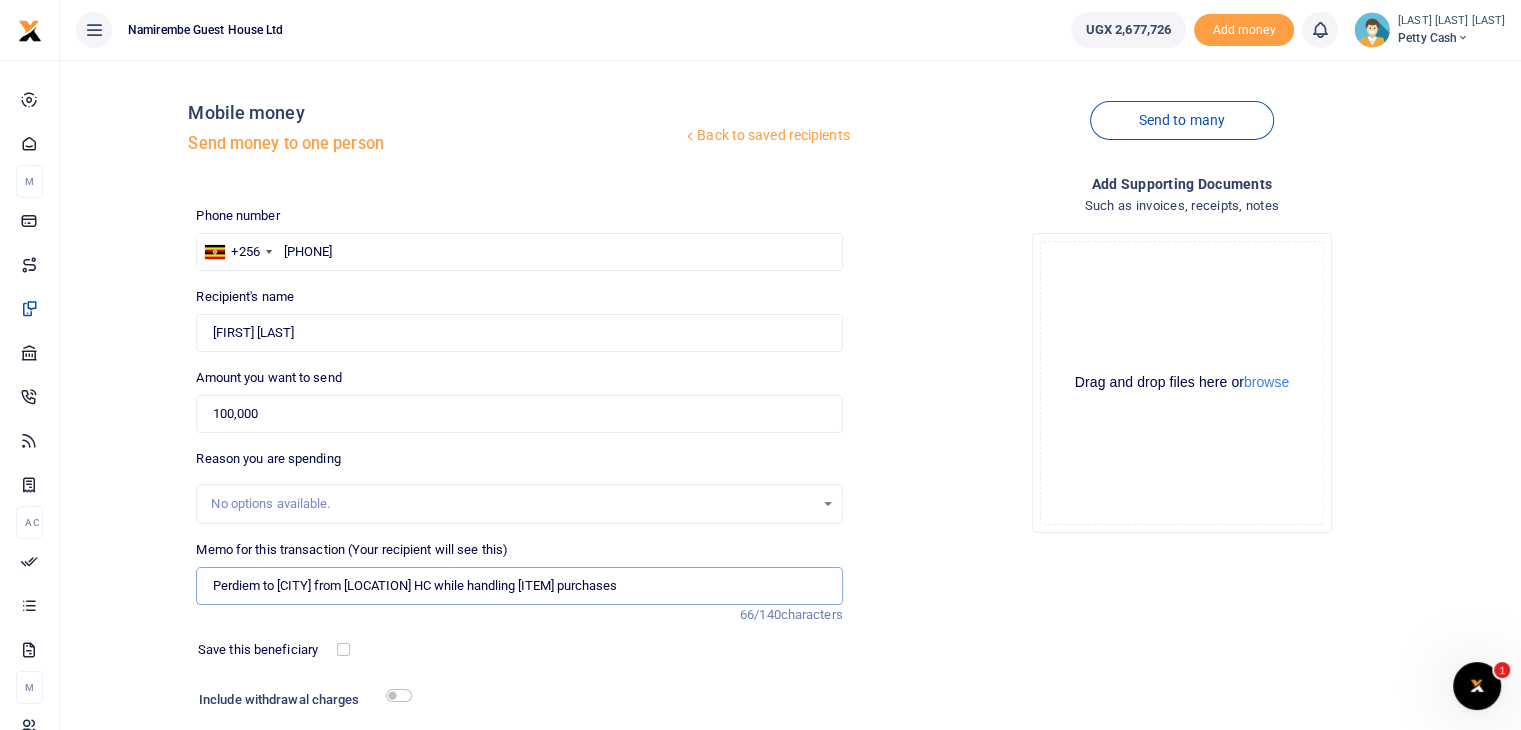type on "Perdiem to [CITY] from [CITY] HC while handling Tents purchases" 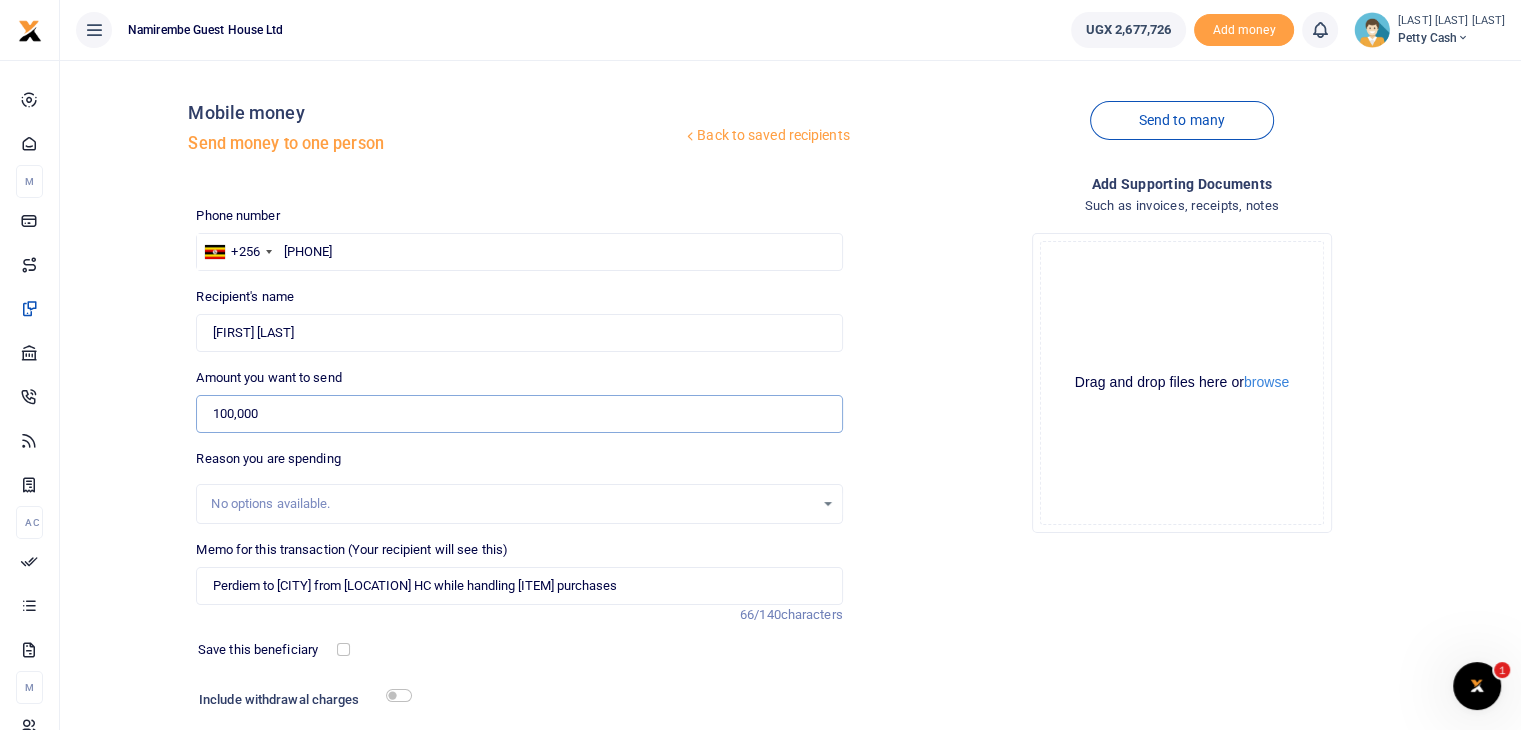 click on "100,000" at bounding box center [519, 414] 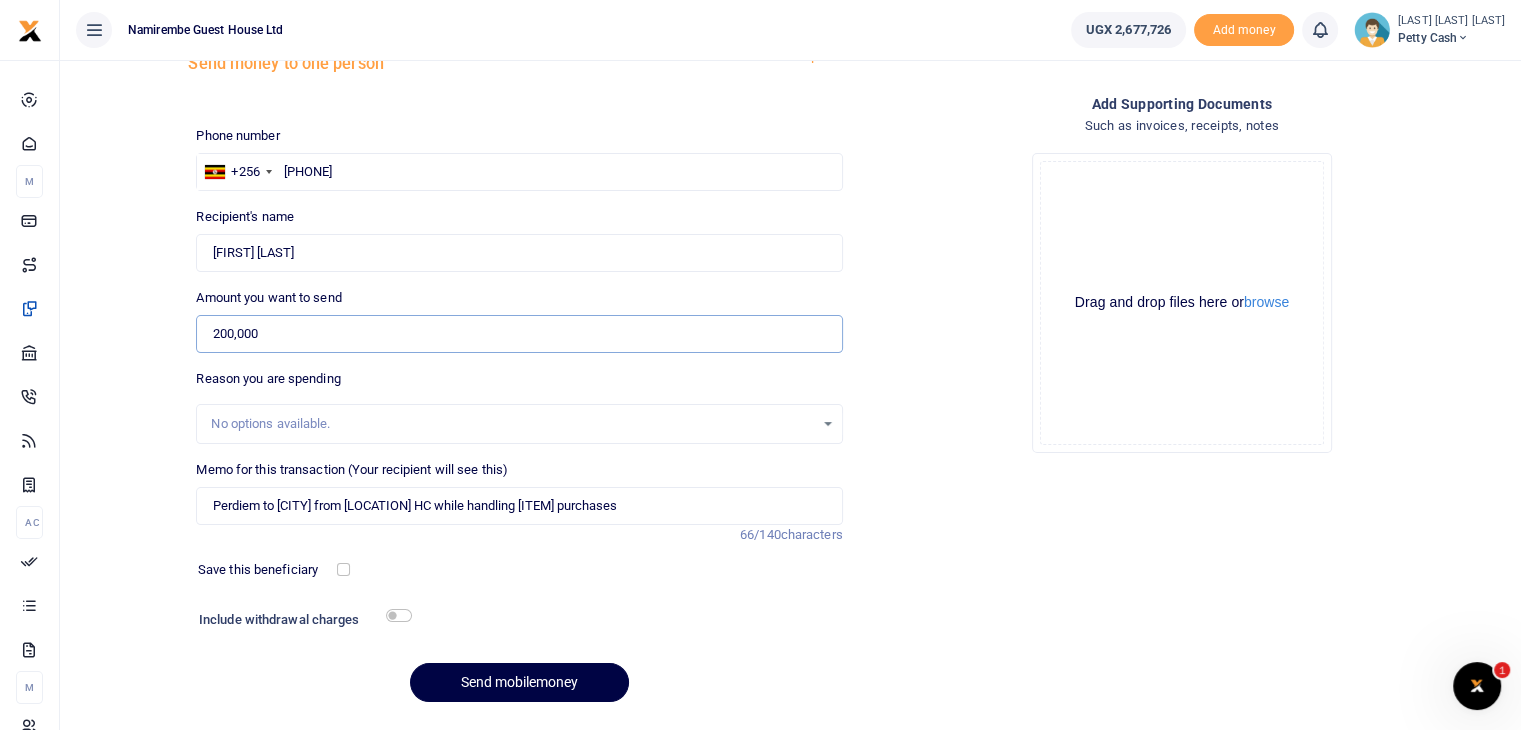 scroll, scrollTop: 120, scrollLeft: 0, axis: vertical 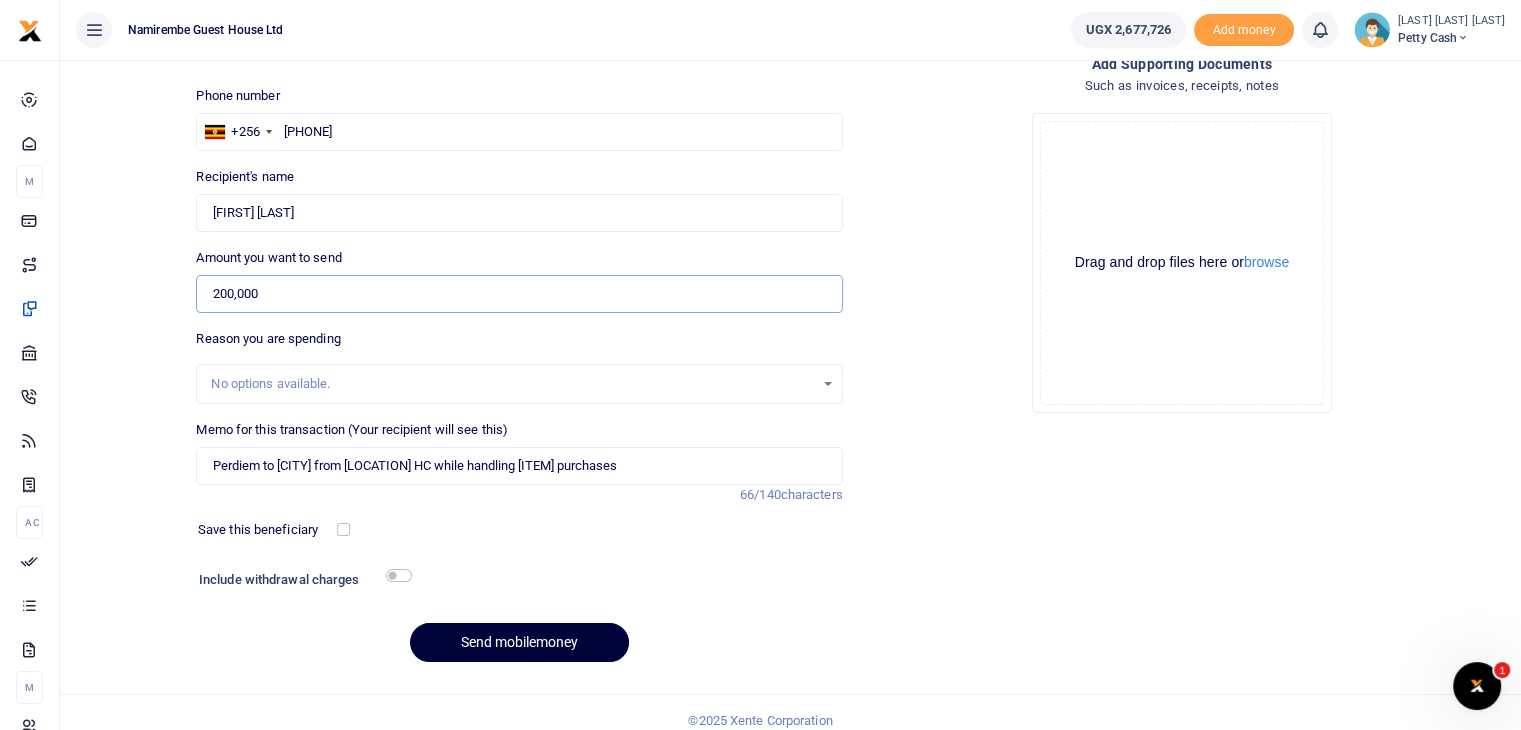 type on "200,000" 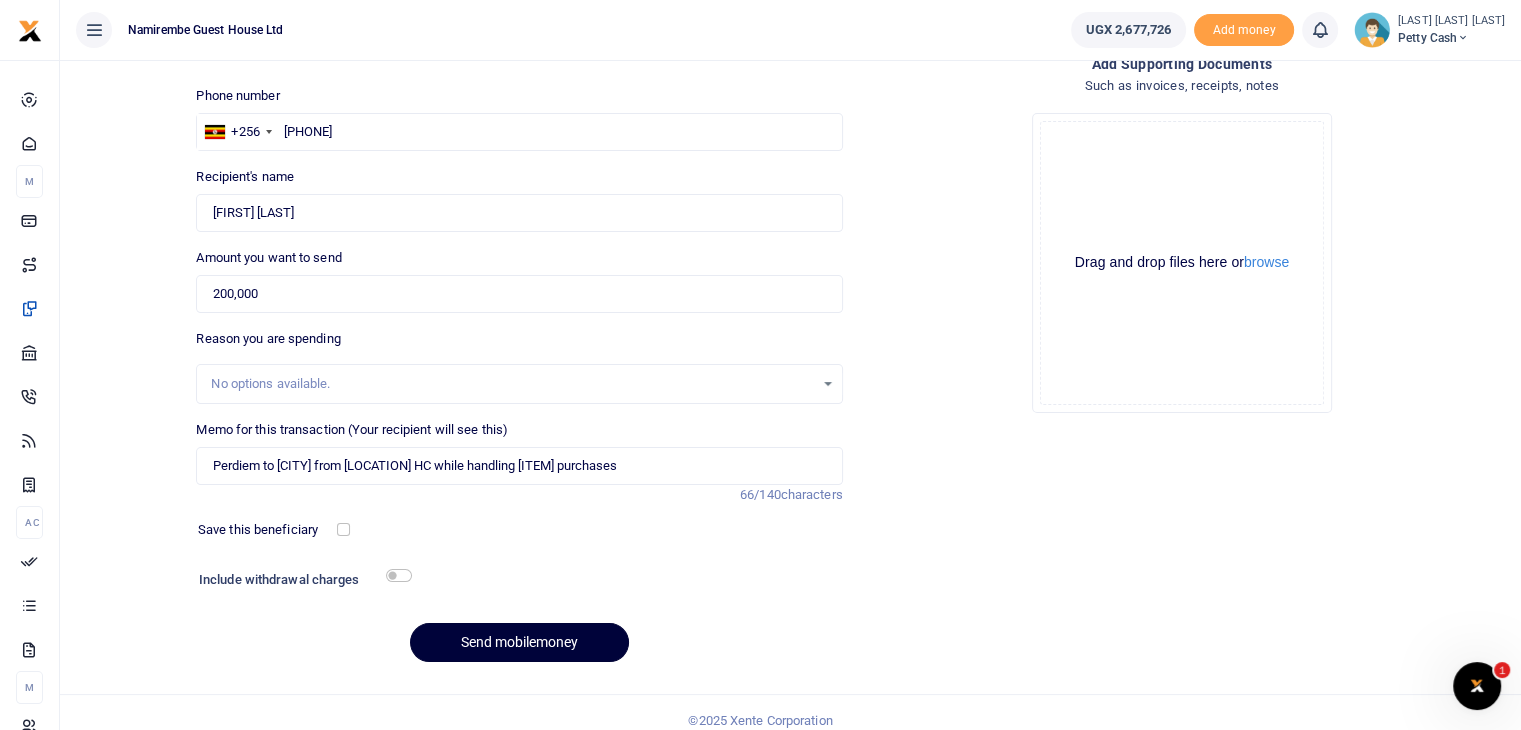click on "Send mobilemoney" at bounding box center [519, 642] 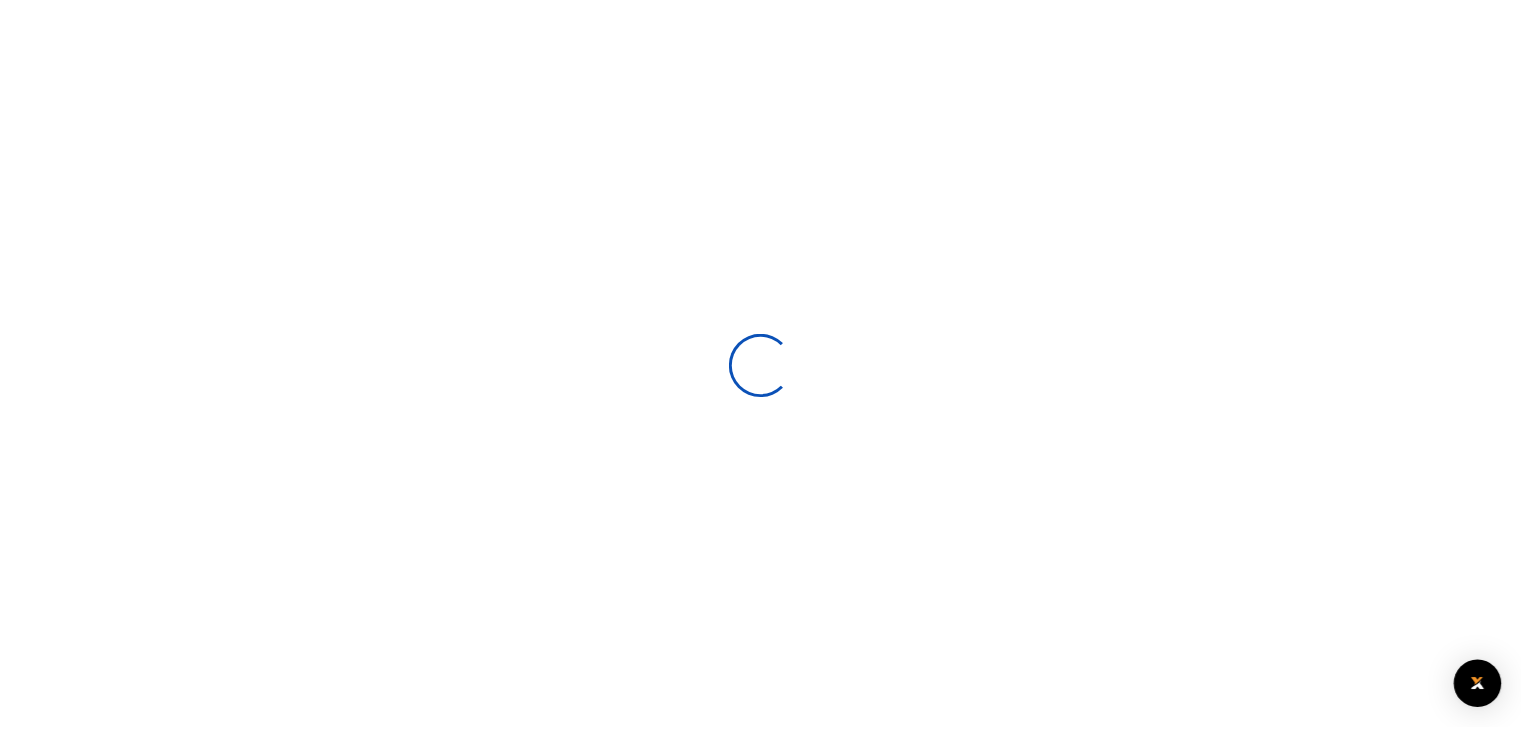scroll, scrollTop: 120, scrollLeft: 0, axis: vertical 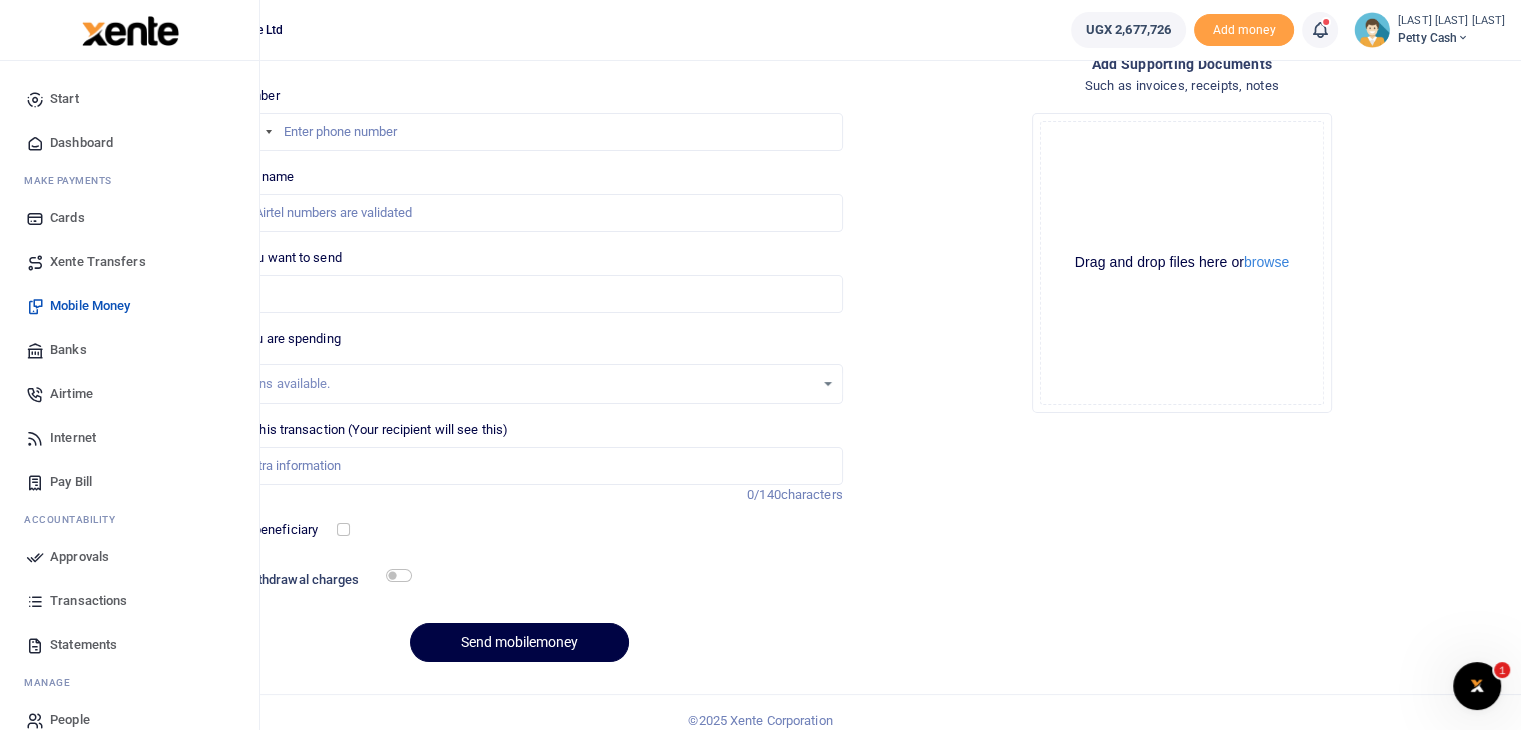 click on "Approvals" at bounding box center [79, 557] 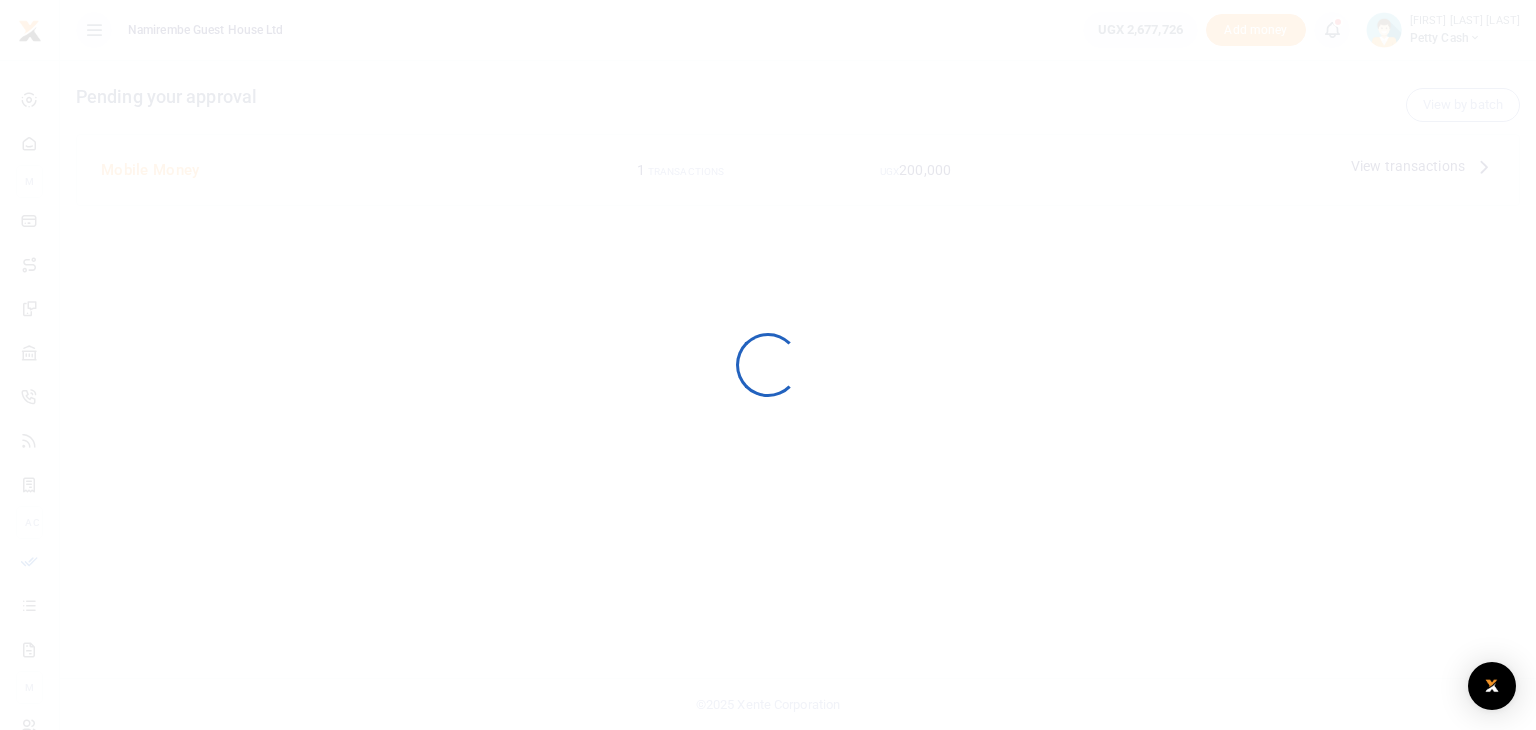 scroll, scrollTop: 0, scrollLeft: 0, axis: both 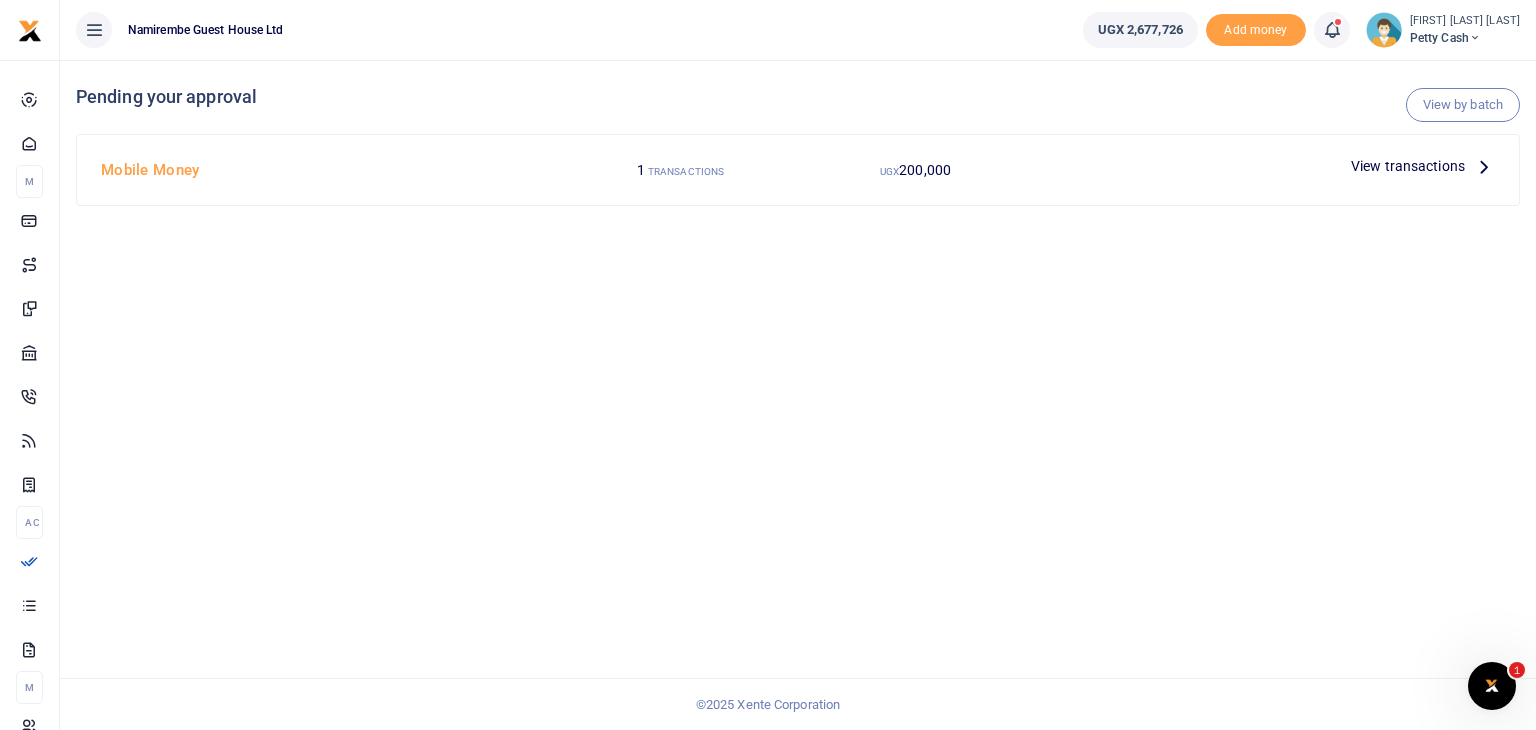 click on "View transactions" at bounding box center [1423, 166] 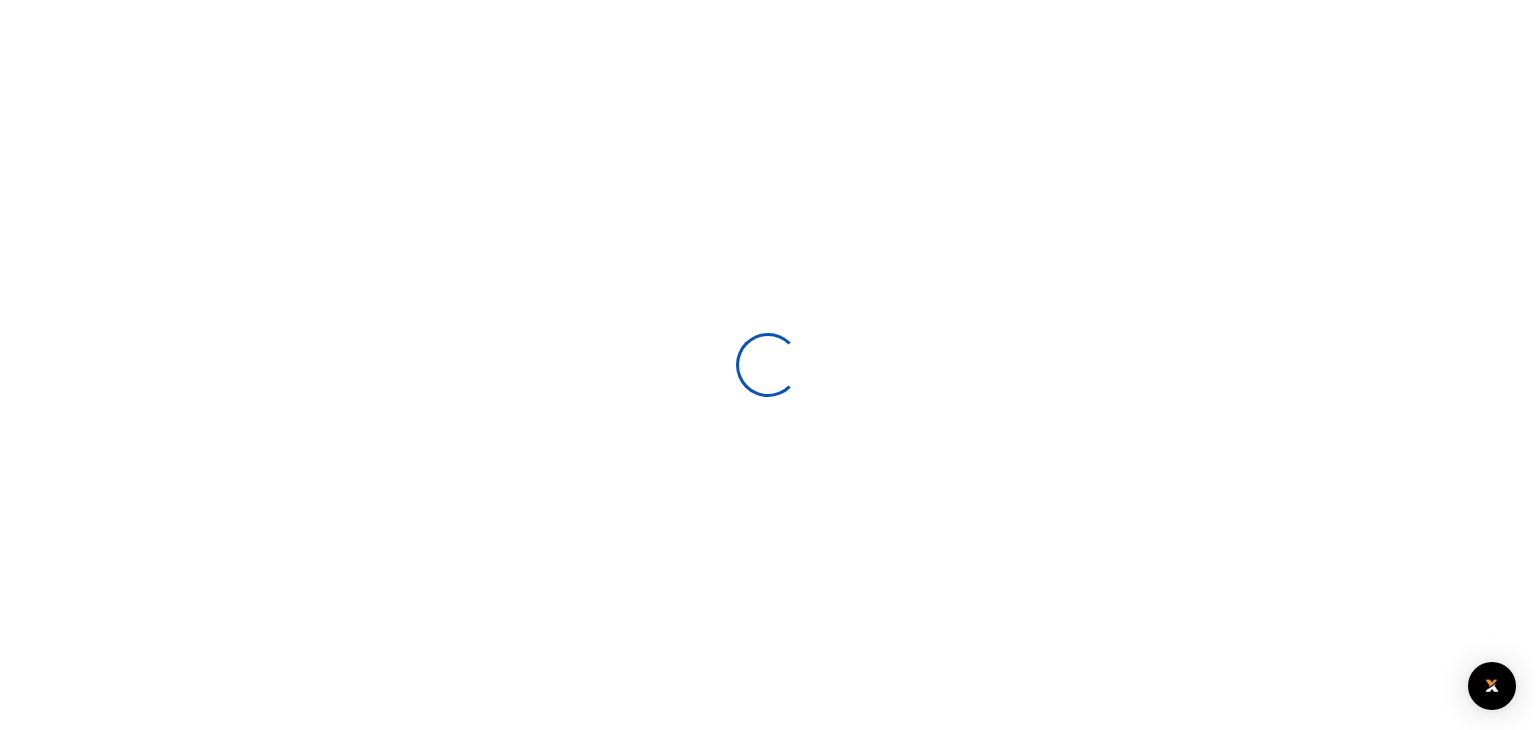 scroll, scrollTop: 0, scrollLeft: 0, axis: both 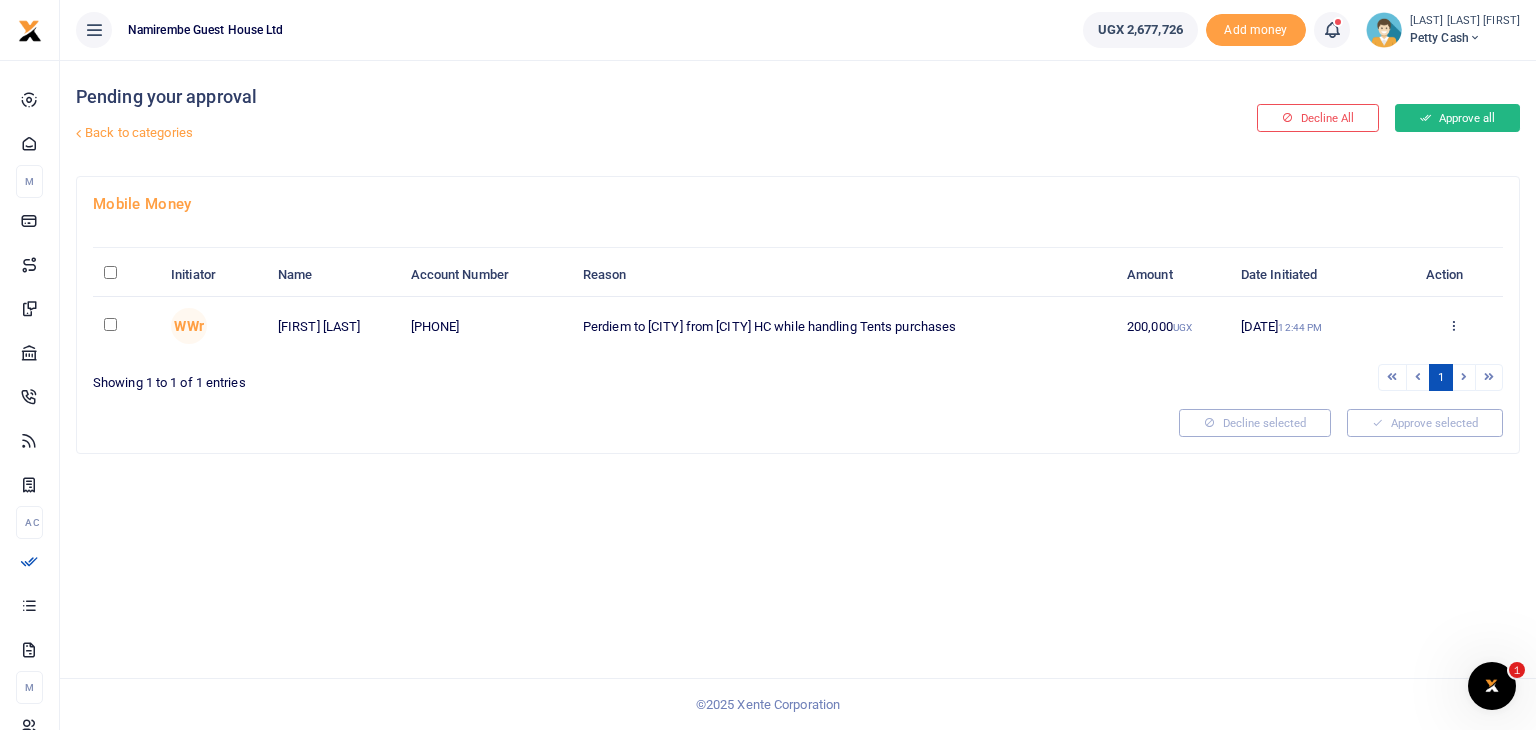 click on "Approve all" at bounding box center [1457, 118] 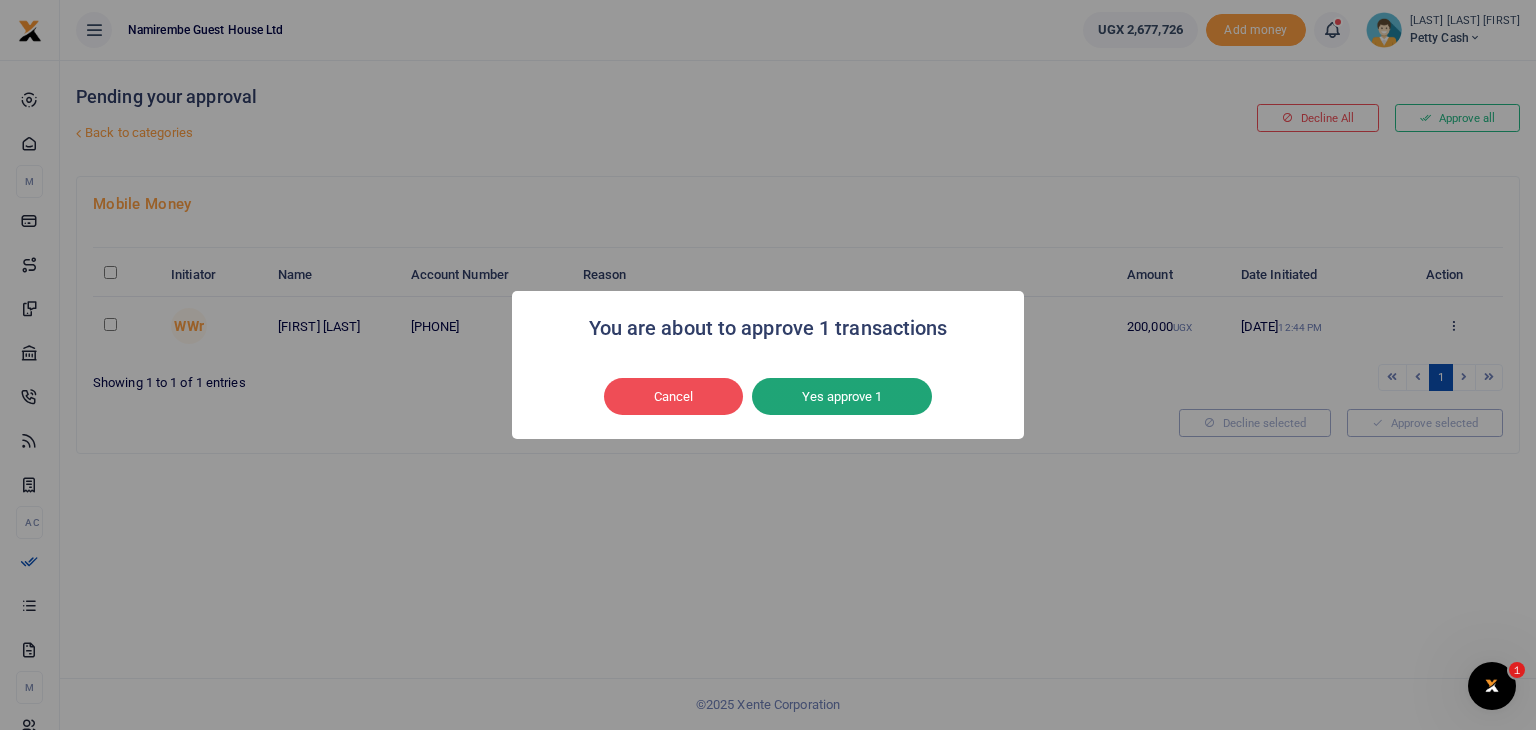 click on "Yes approve 1" at bounding box center (842, 397) 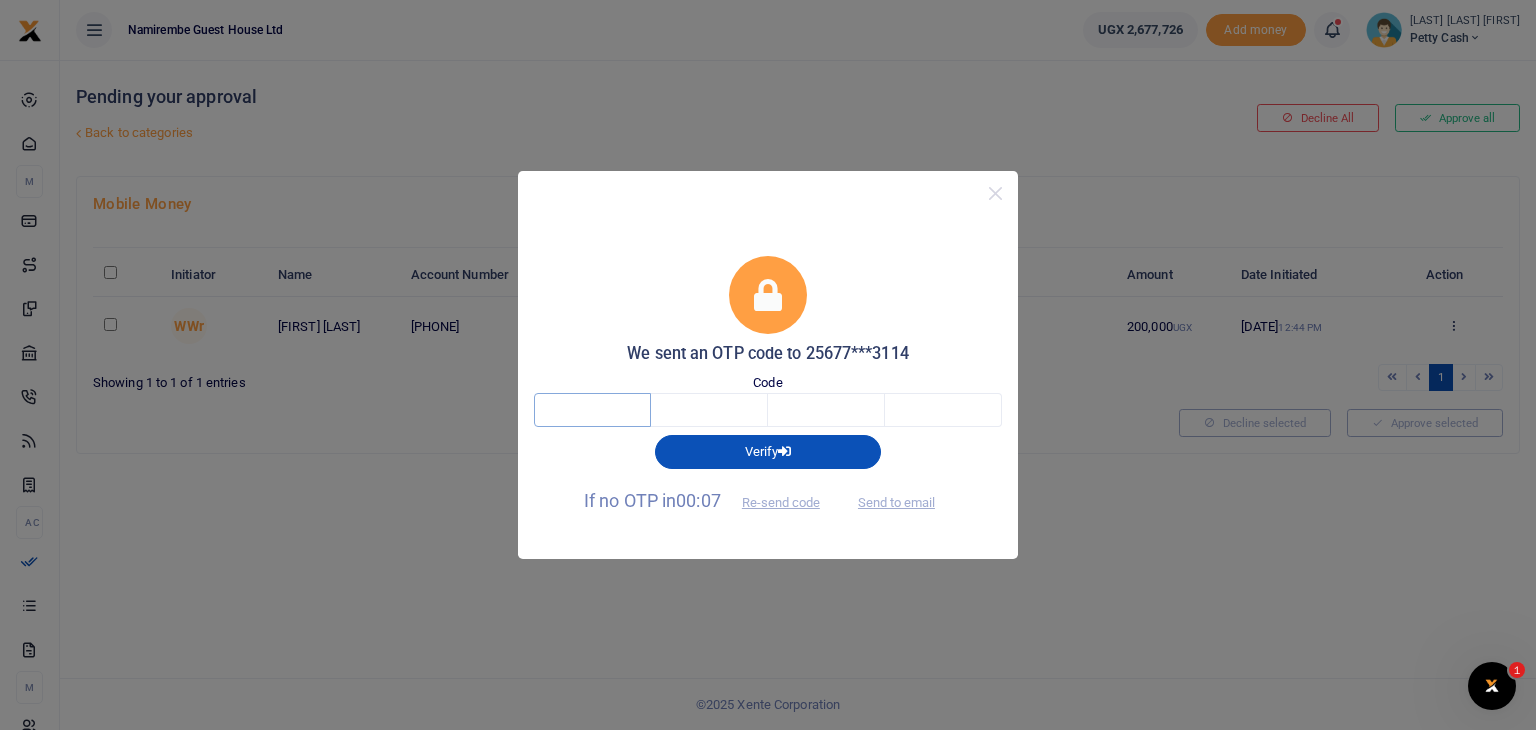 click at bounding box center [592, 410] 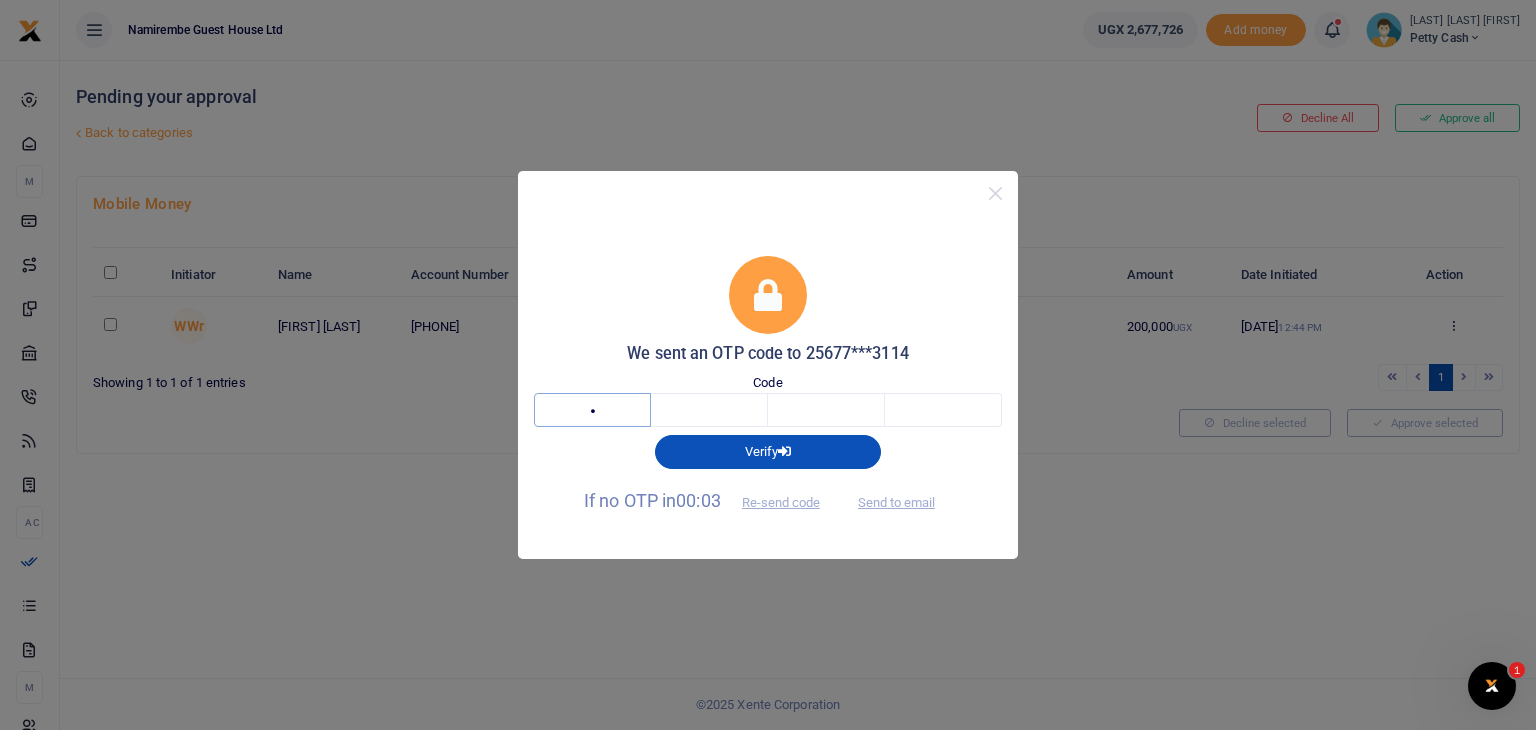 type on "8" 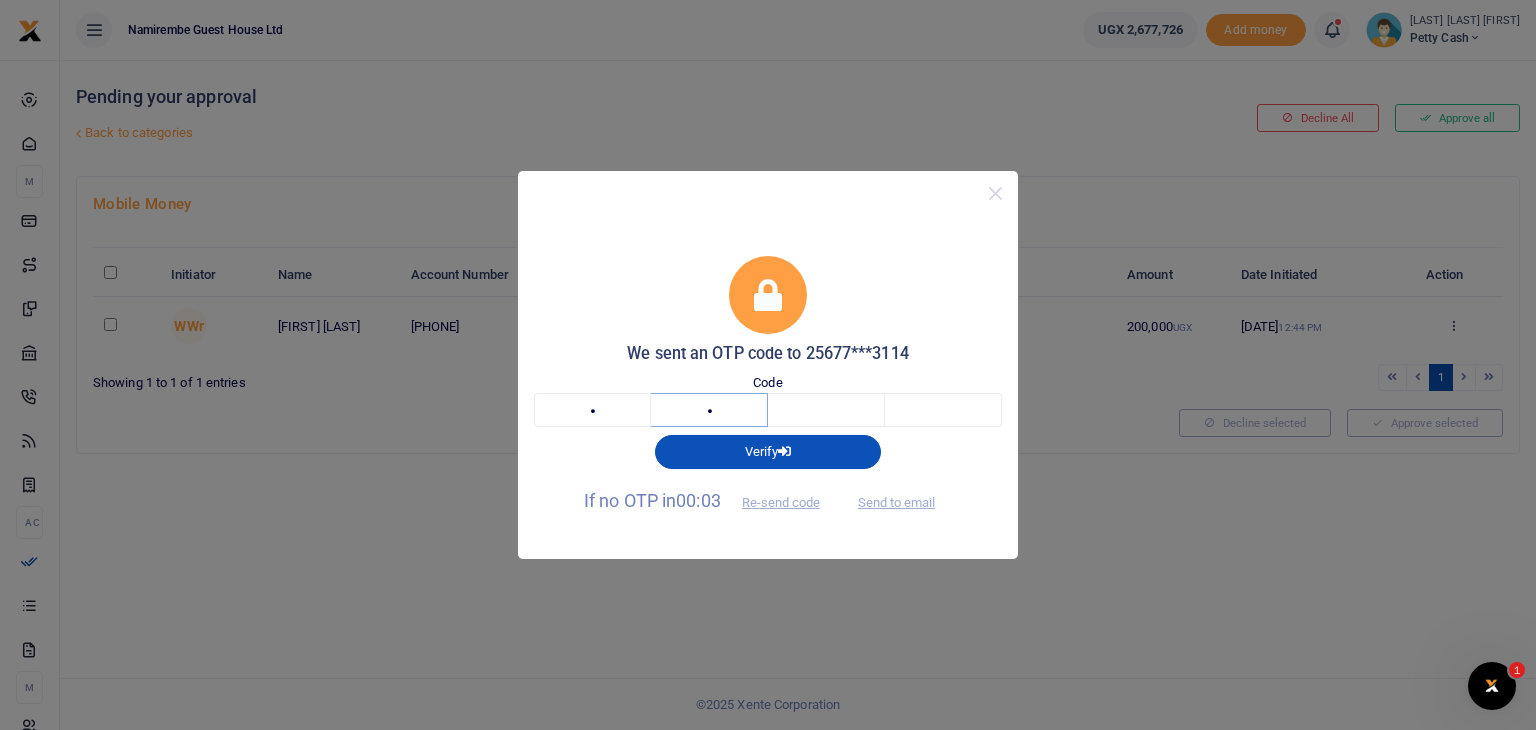 type on "4" 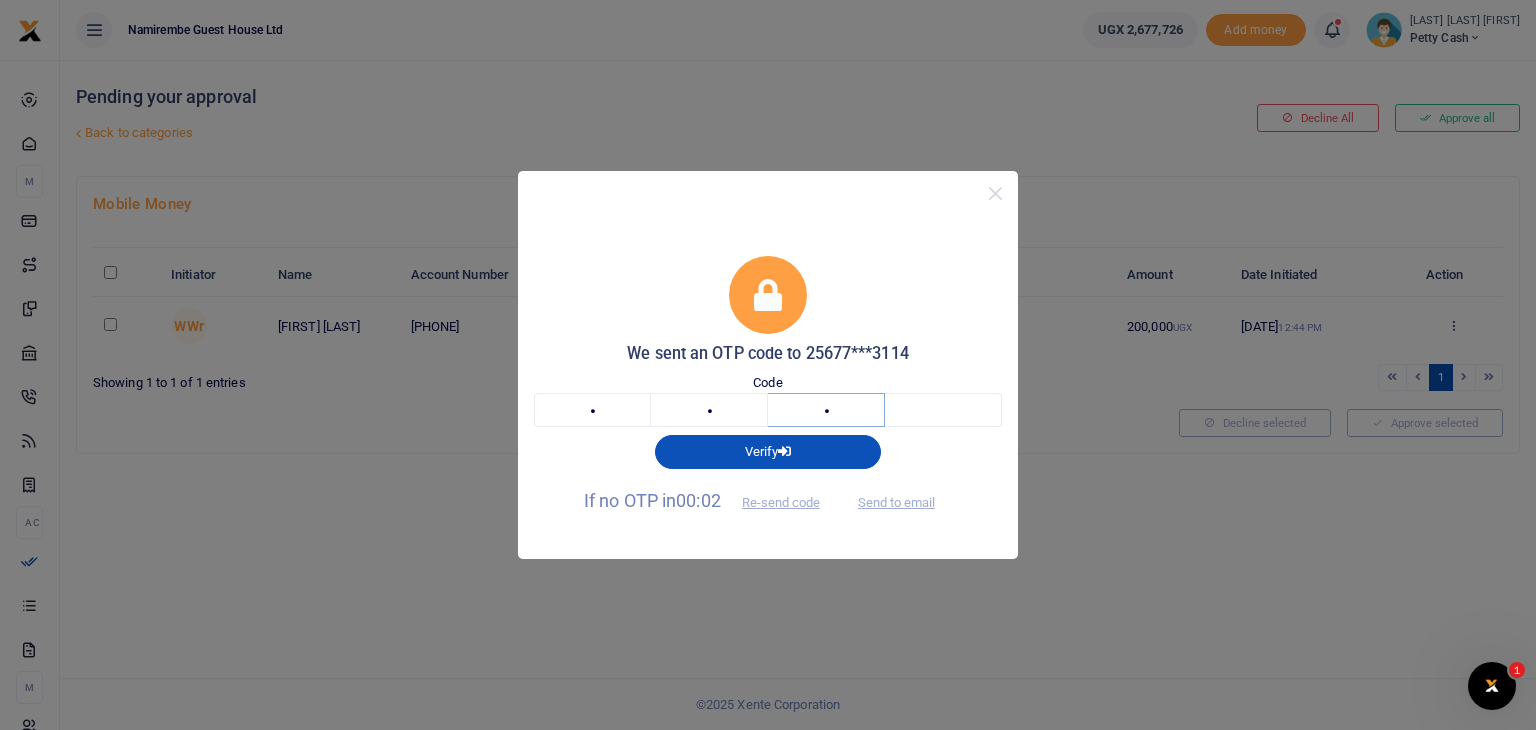 type on "0" 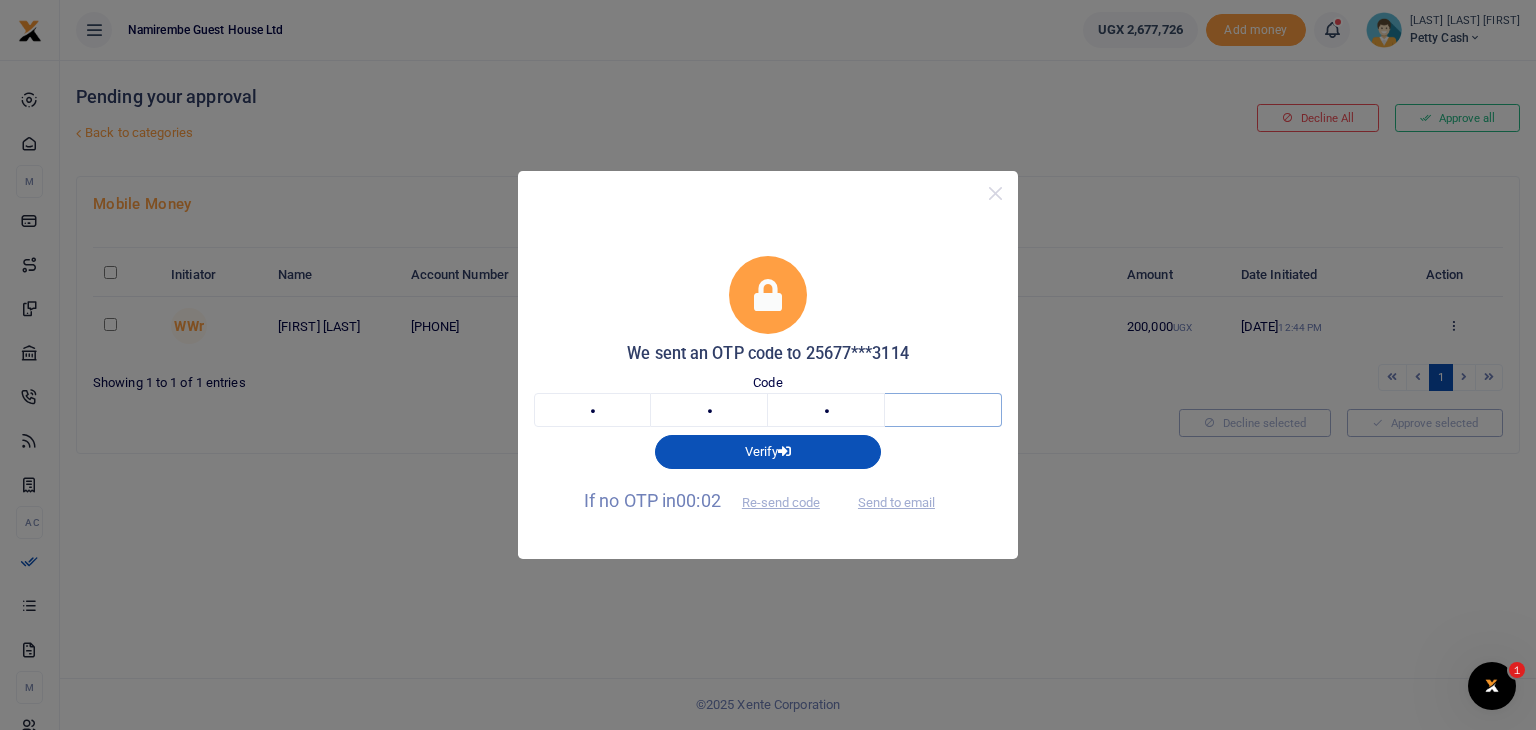type on "7" 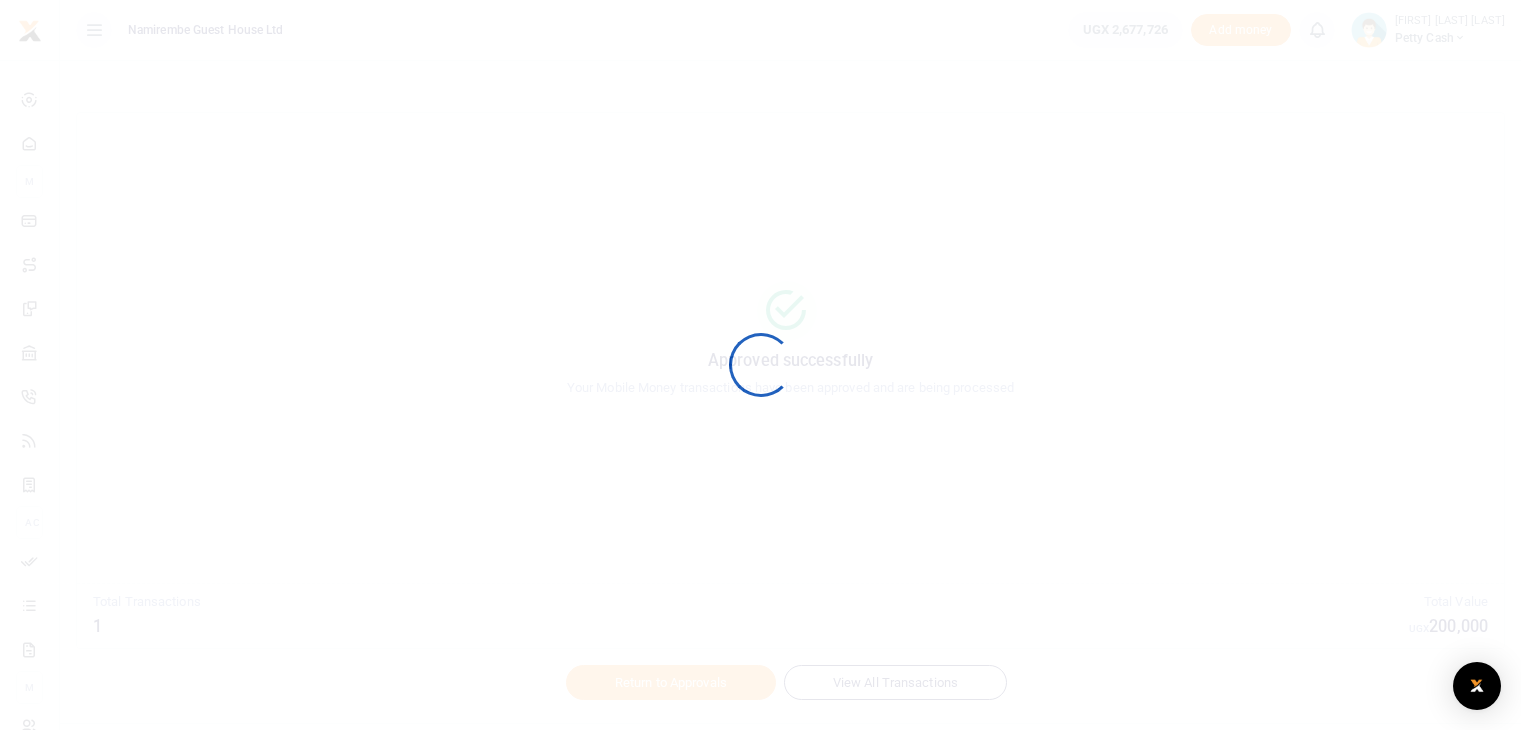 scroll, scrollTop: 0, scrollLeft: 0, axis: both 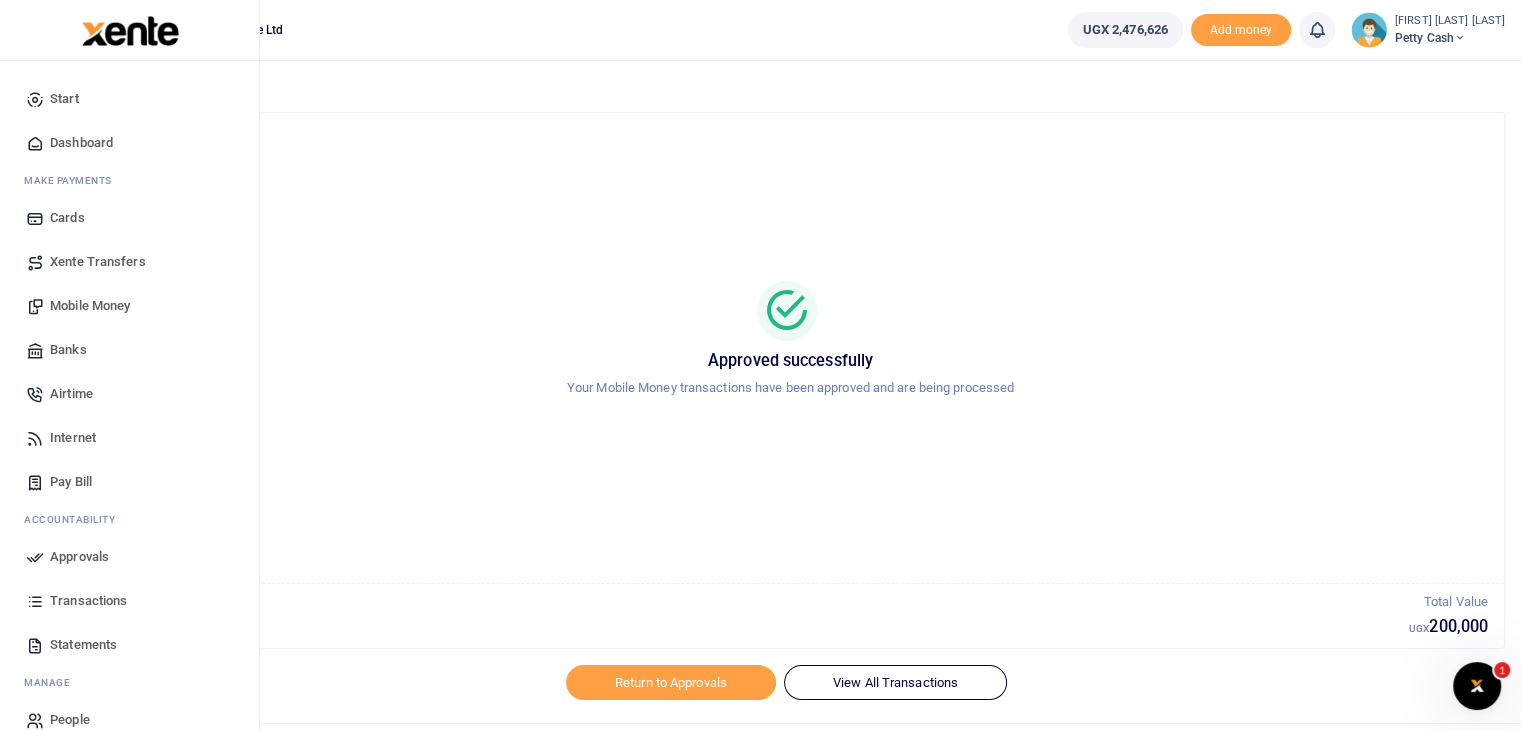 click on "Mobile Money" at bounding box center [90, 306] 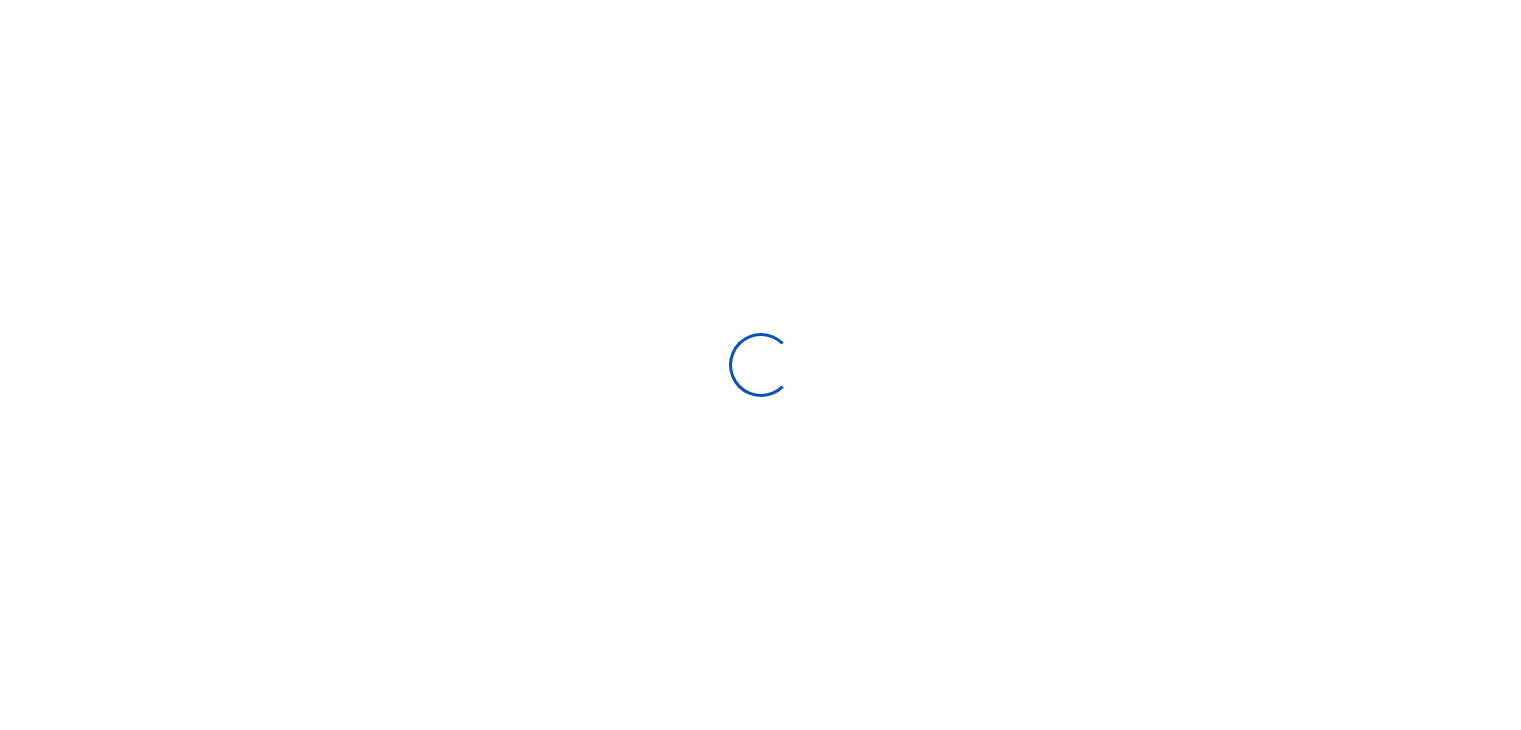 scroll, scrollTop: 0, scrollLeft: 0, axis: both 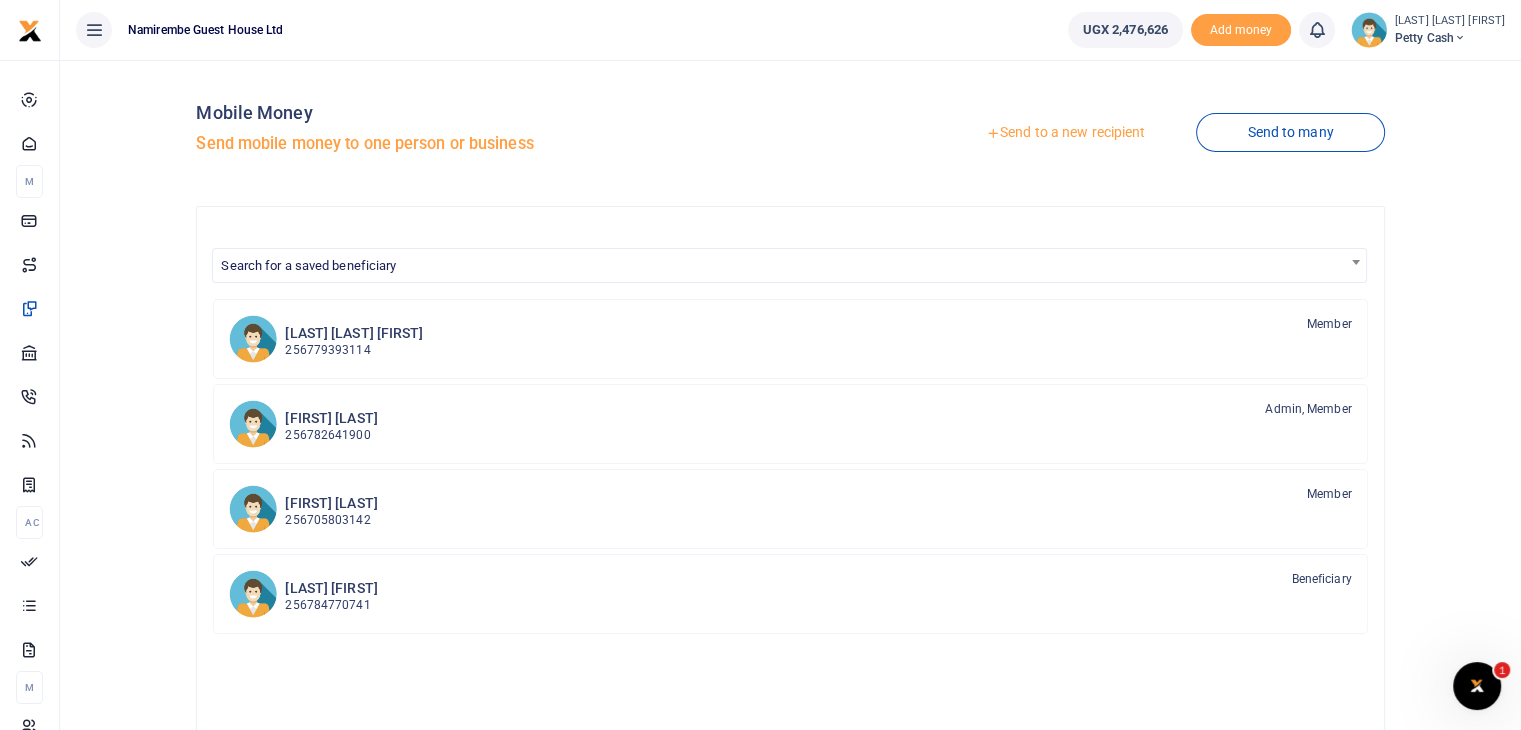 click on "Send to a new recipient" at bounding box center [1065, 133] 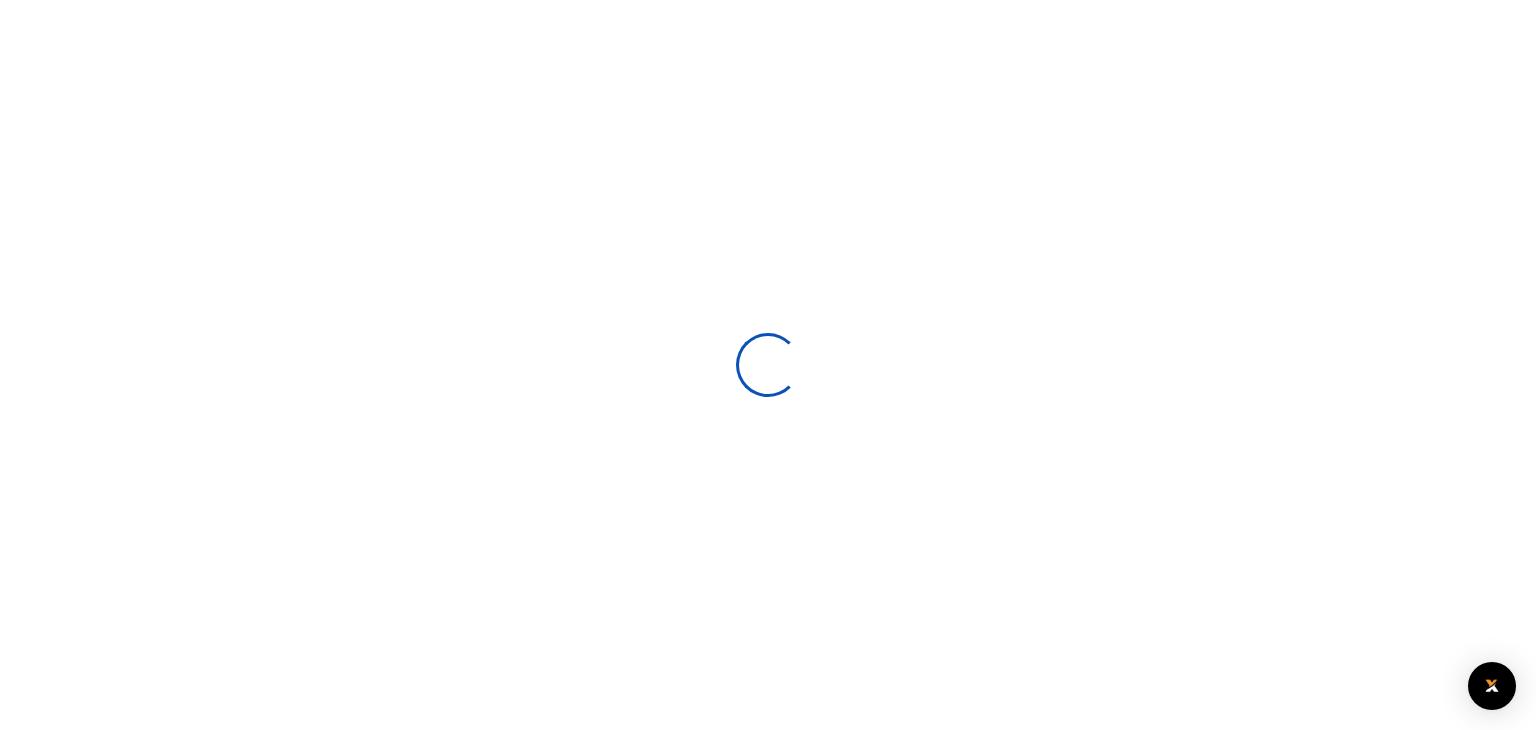 select 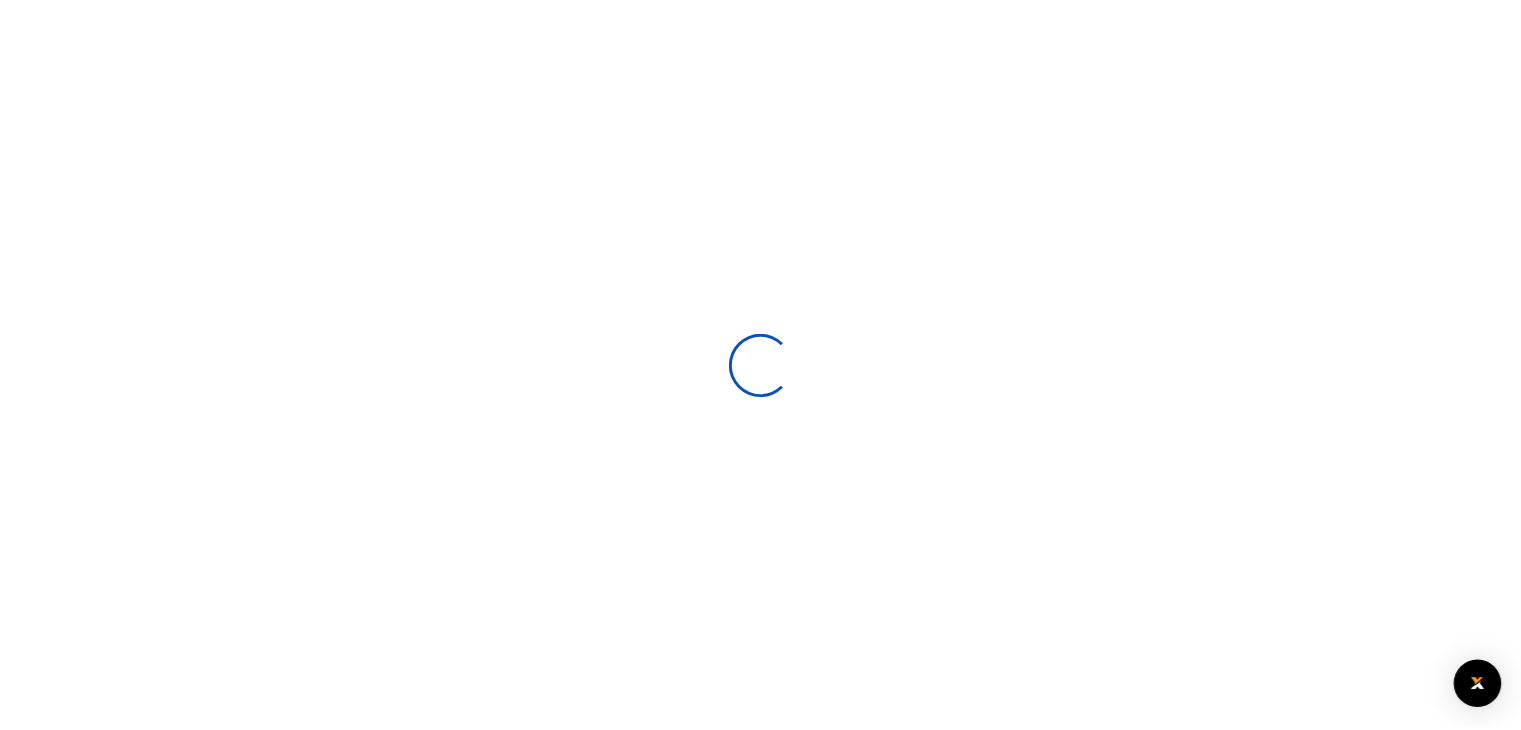 scroll, scrollTop: 0, scrollLeft: 0, axis: both 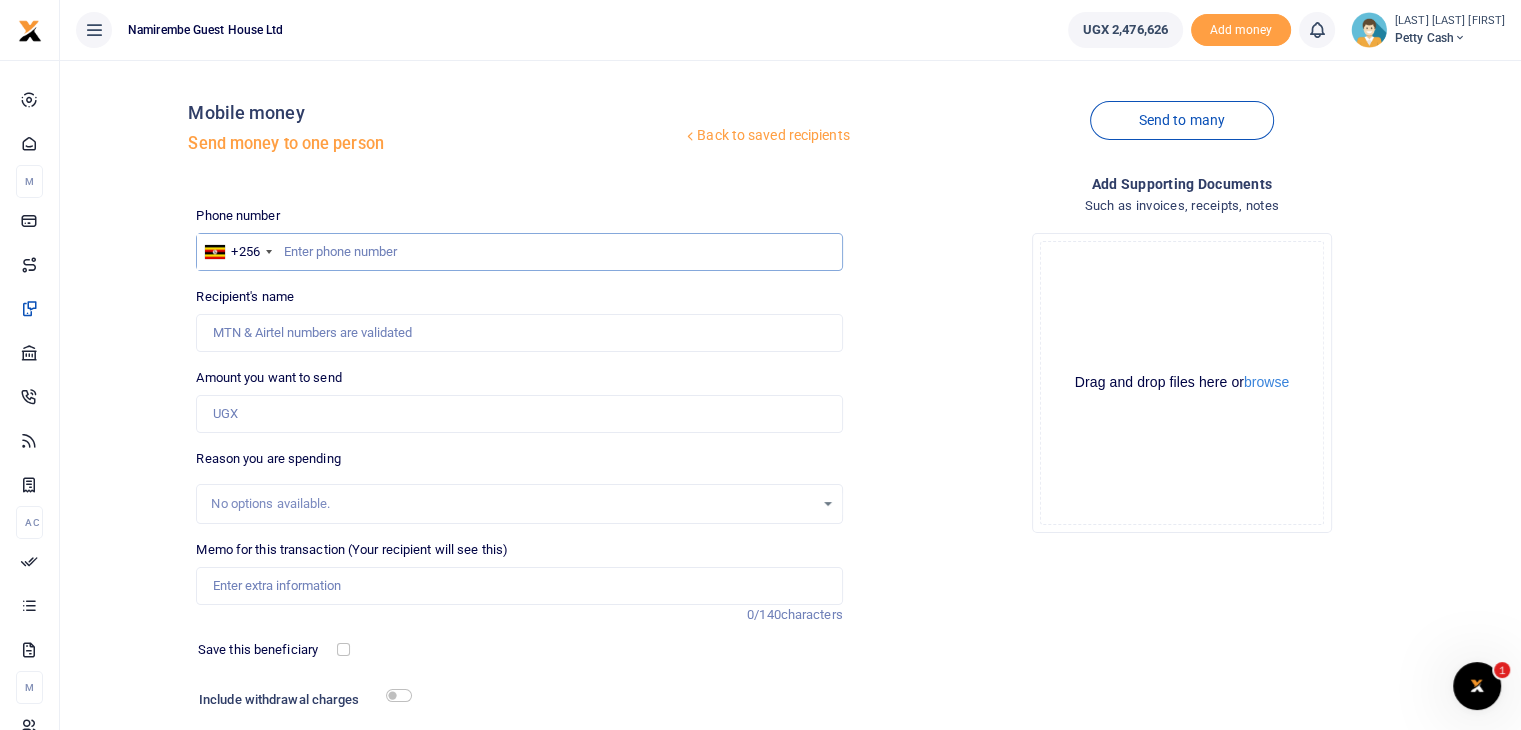 click at bounding box center [519, 252] 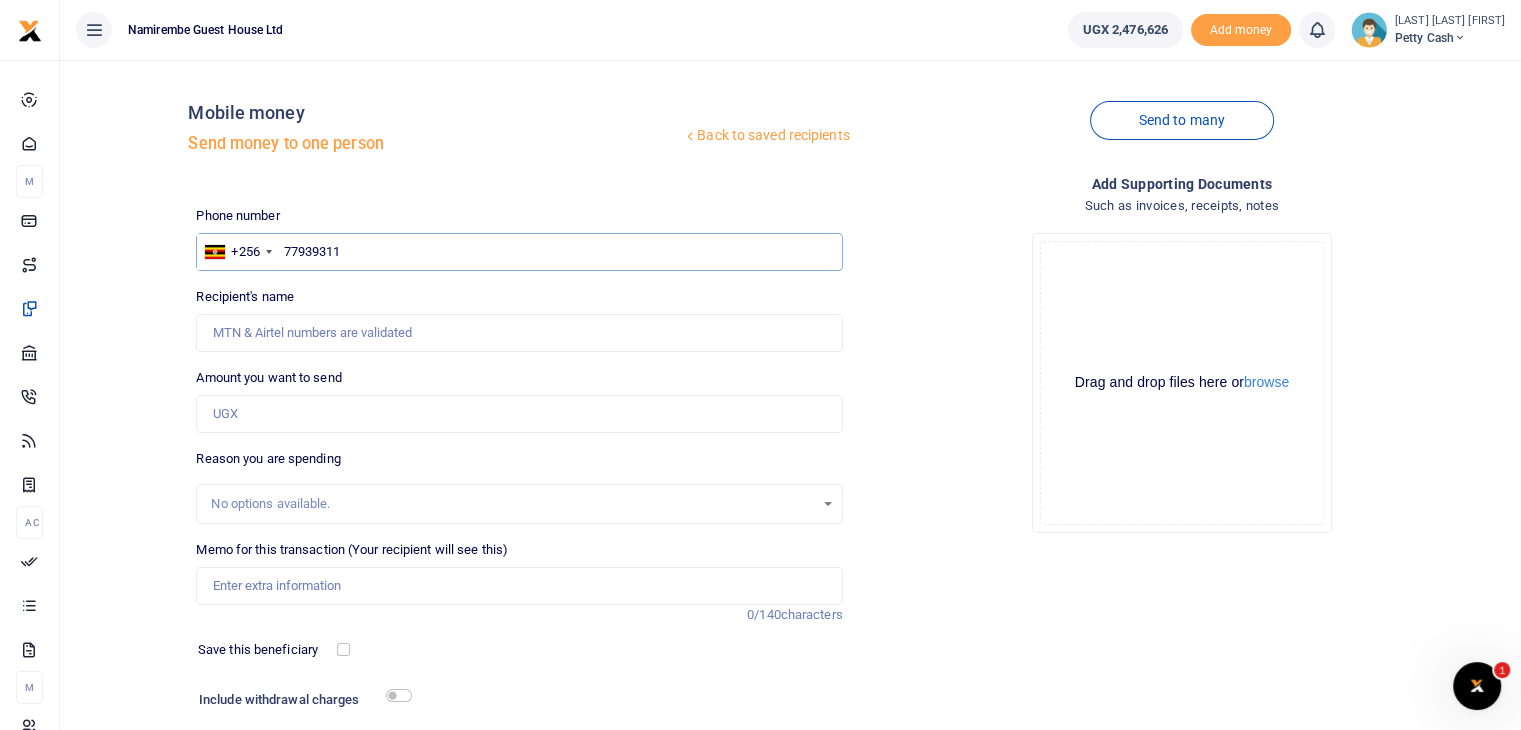 type on "779393114" 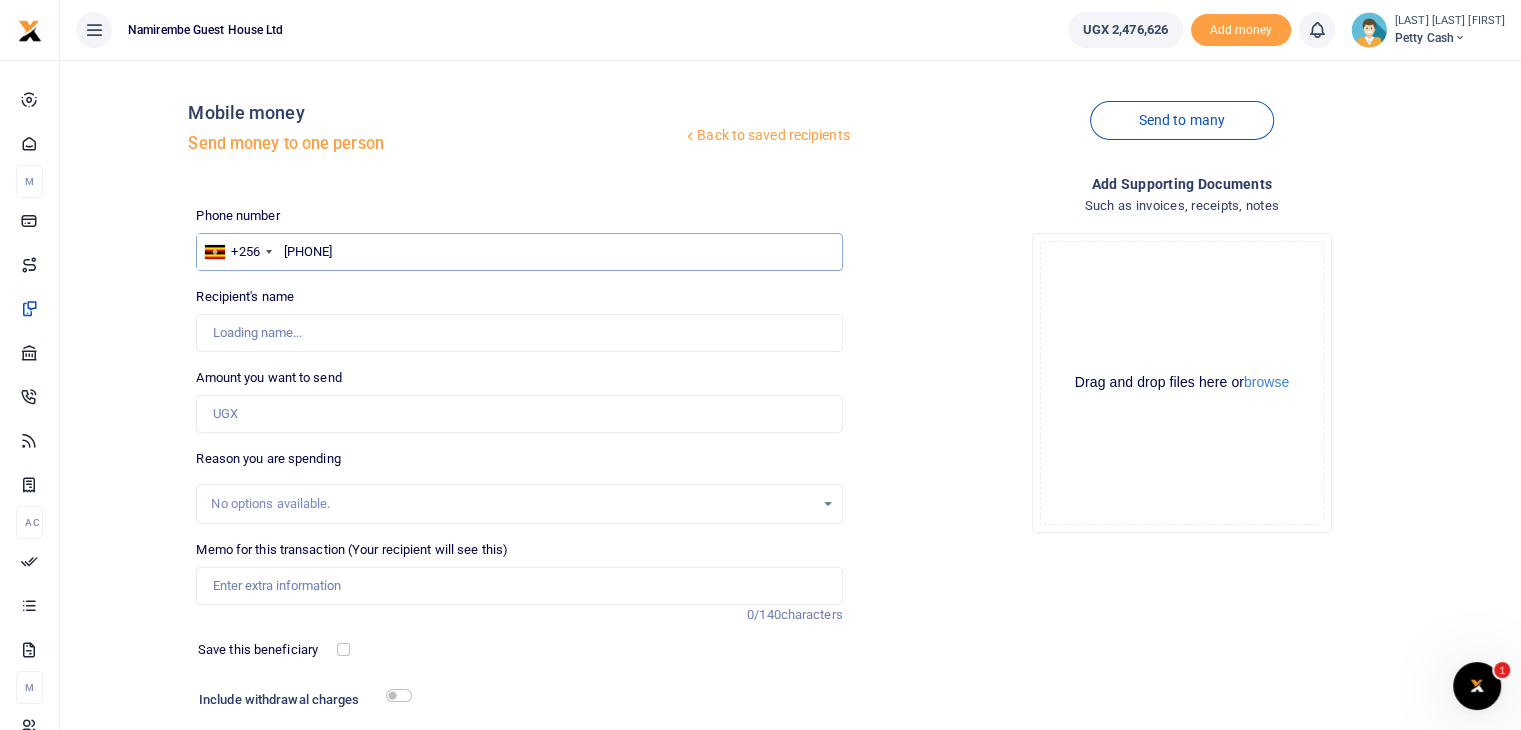 type on "Robert Wabomba" 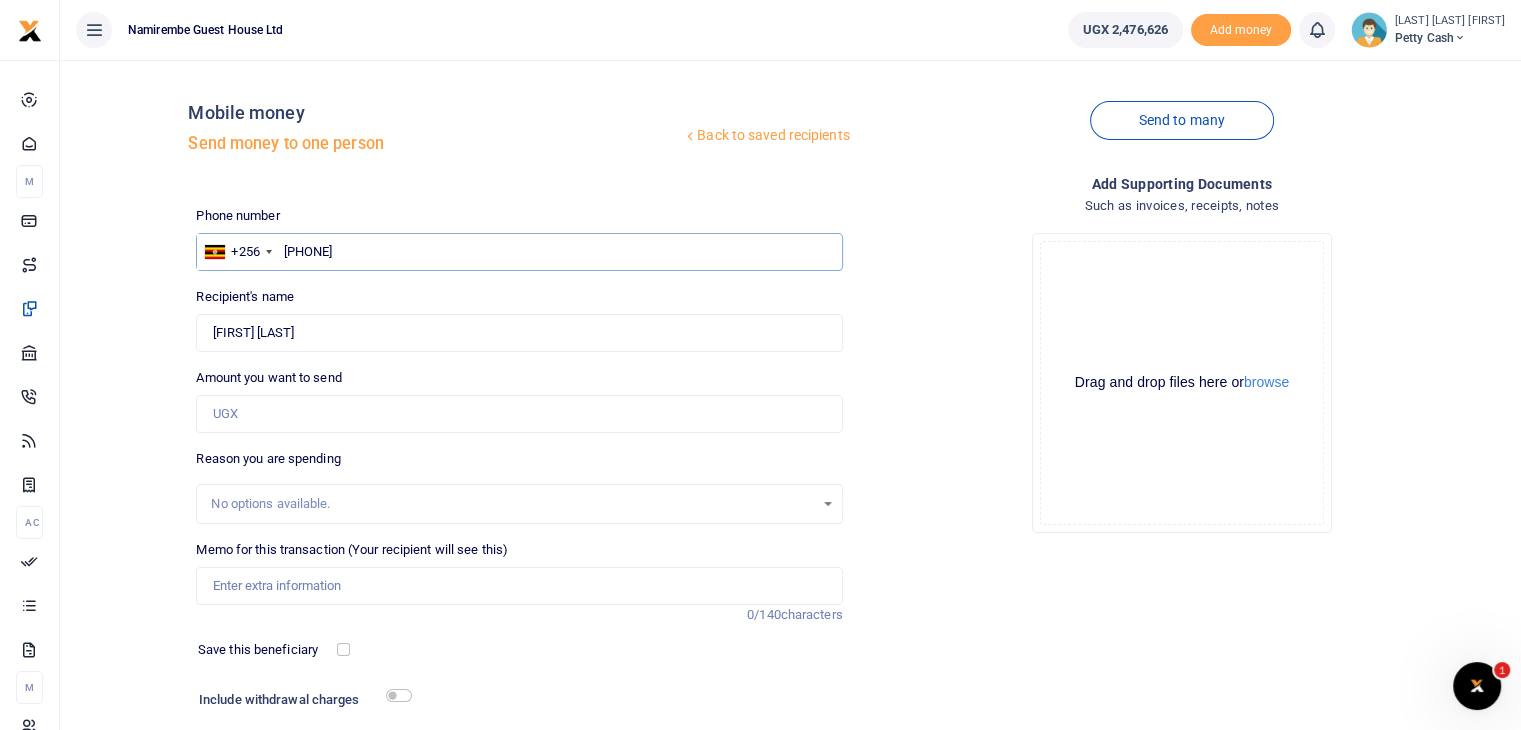 type on "779393114" 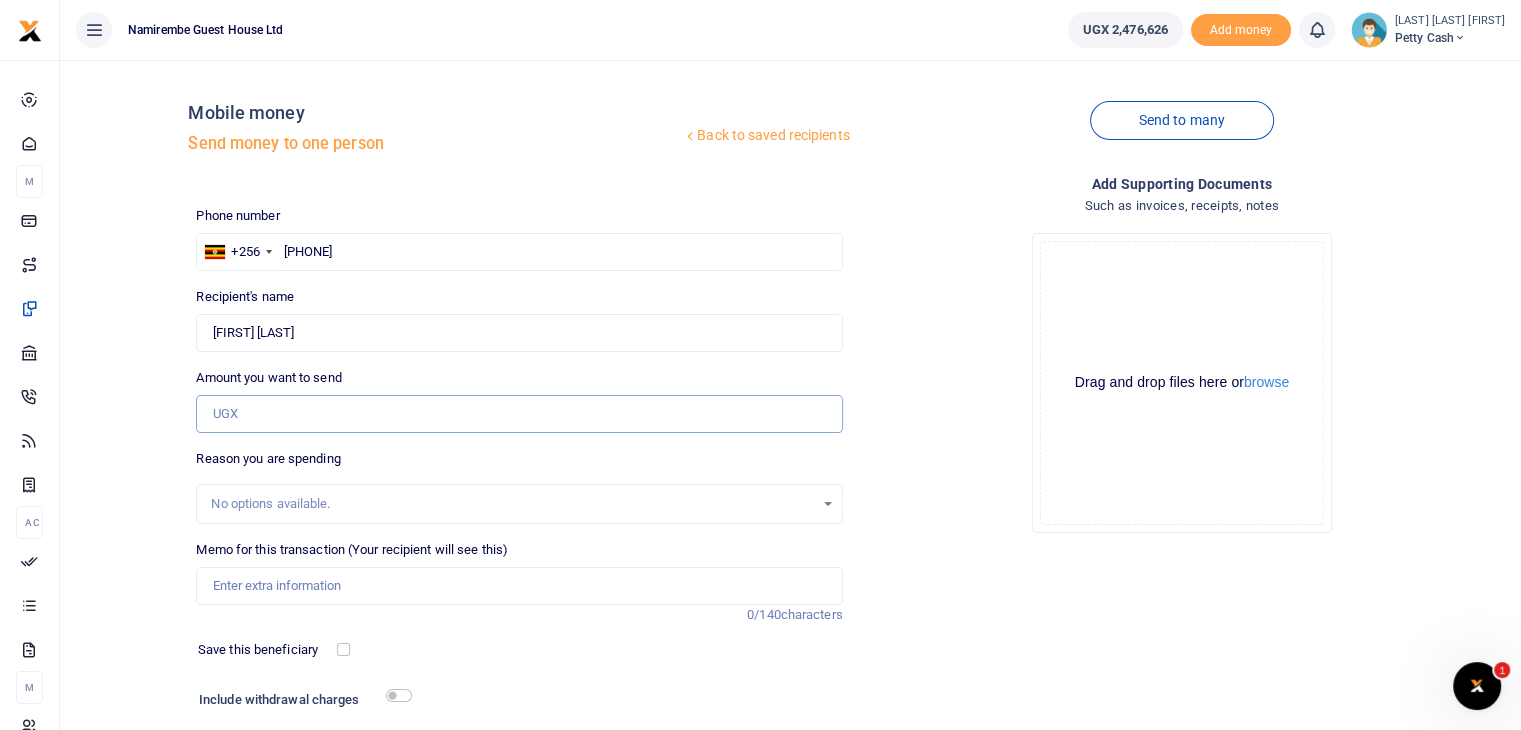 click on "Amount you want to send" at bounding box center [519, 414] 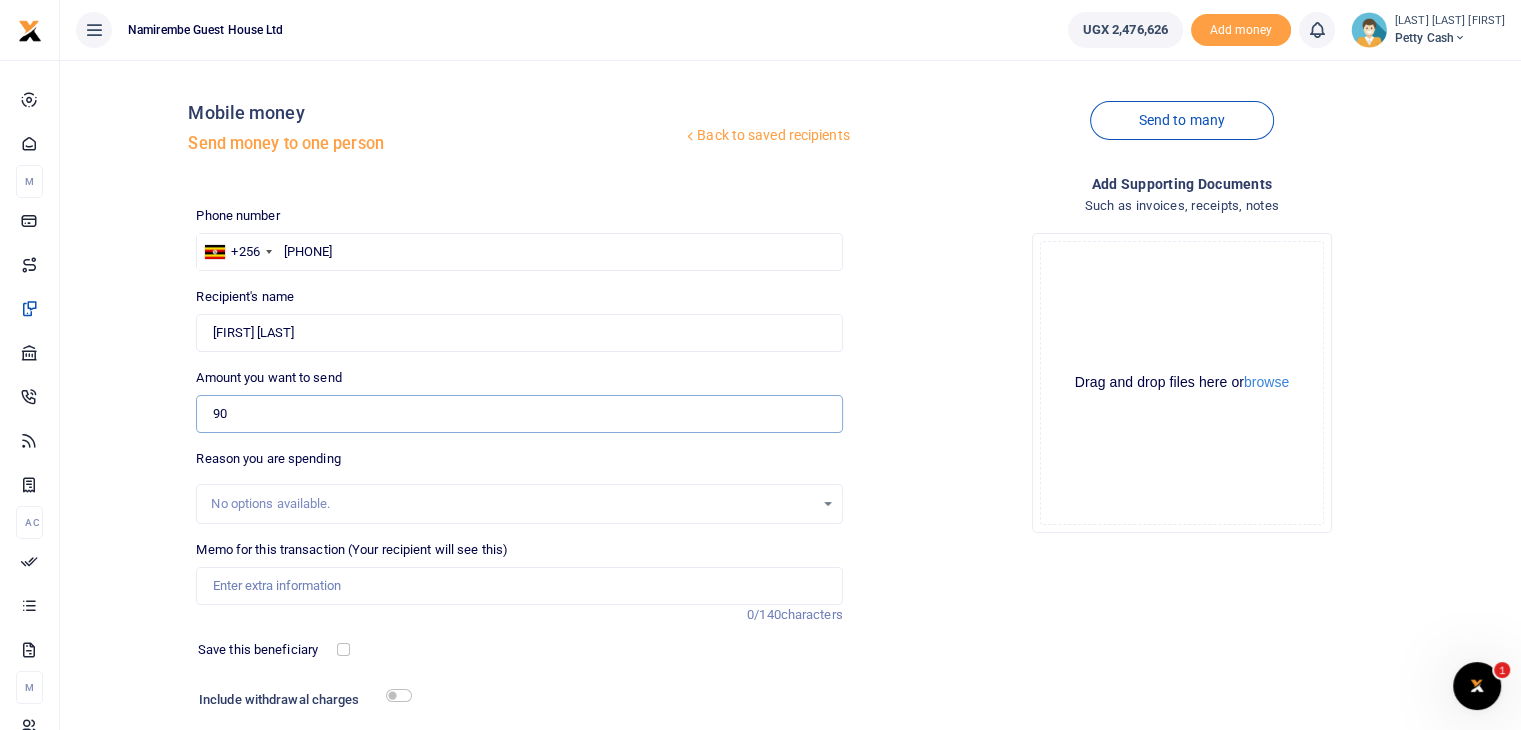 type on "9" 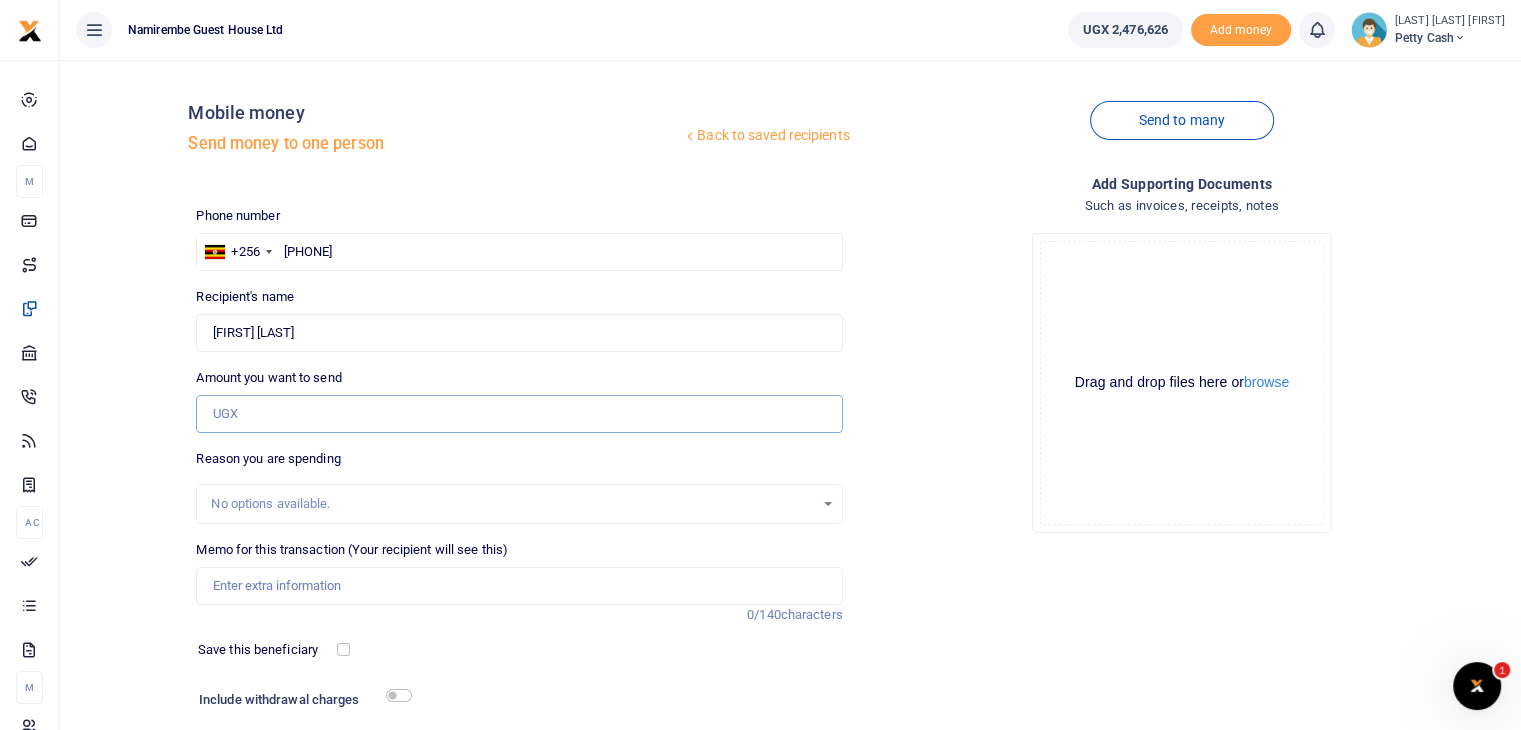type on "0" 